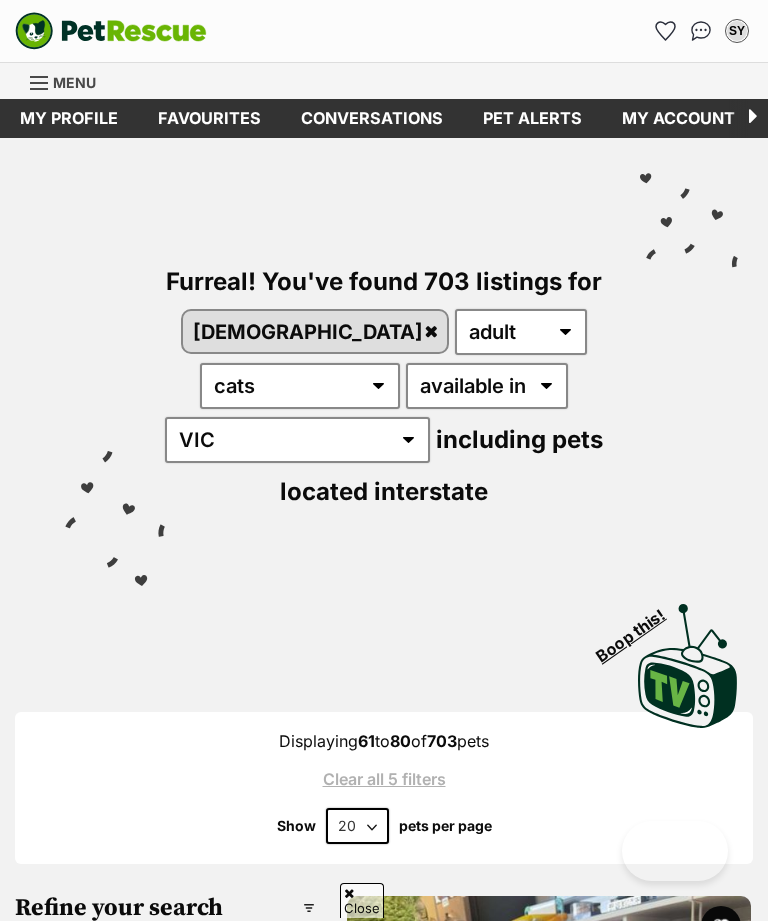 scroll, scrollTop: 10484, scrollLeft: 0, axis: vertical 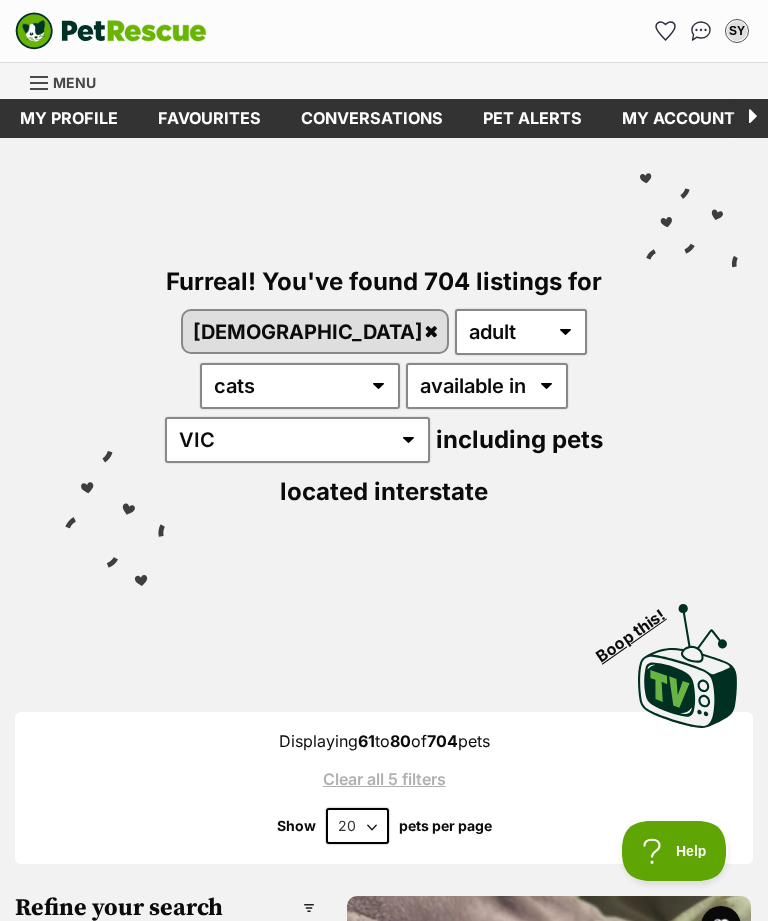 click on "Favourites" at bounding box center [209, 118] 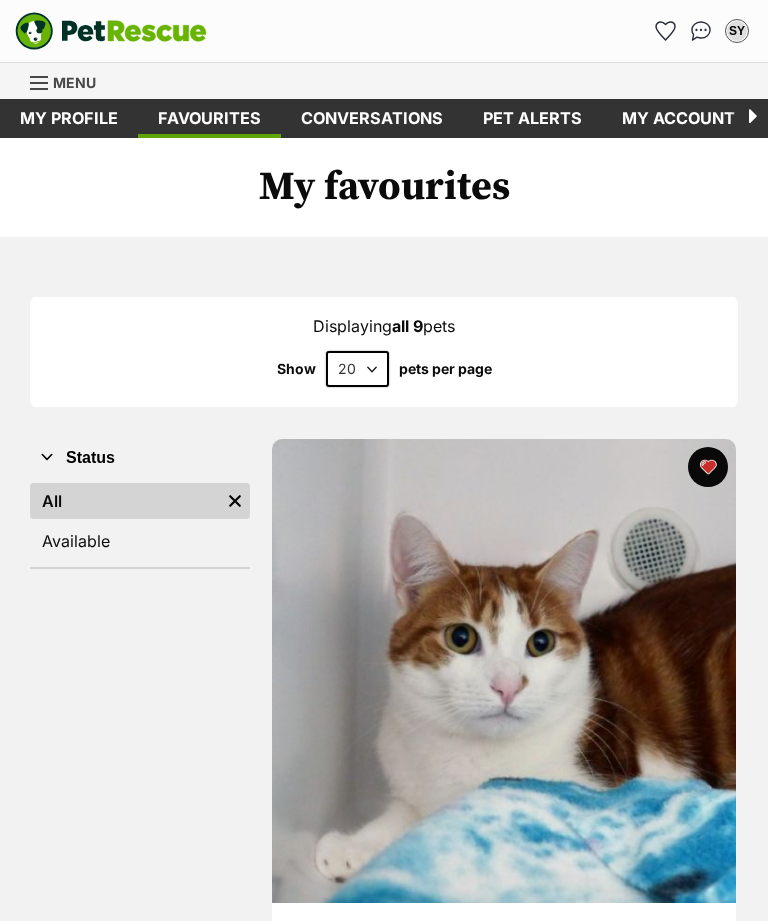 scroll, scrollTop: 0, scrollLeft: 0, axis: both 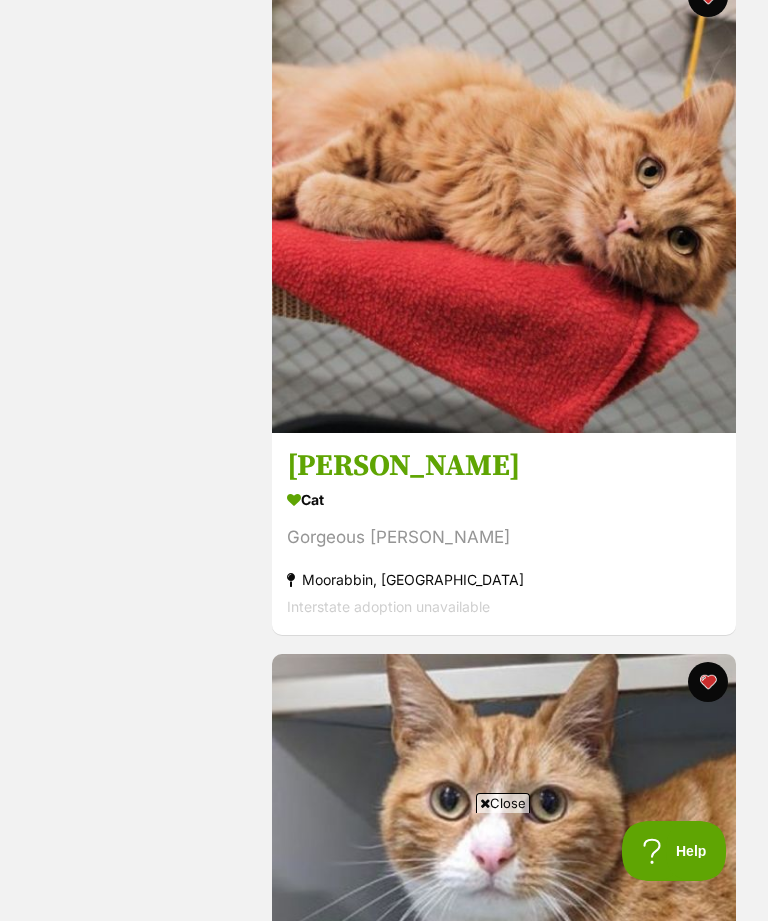click on "Cat" at bounding box center (504, 499) 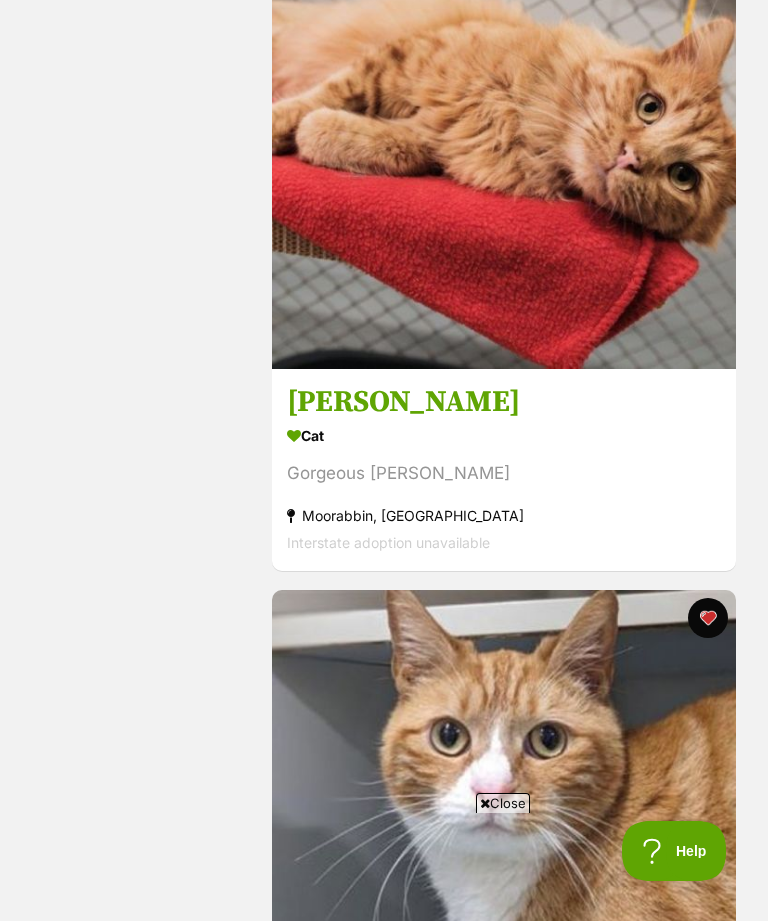 scroll, scrollTop: 1611, scrollLeft: 0, axis: vertical 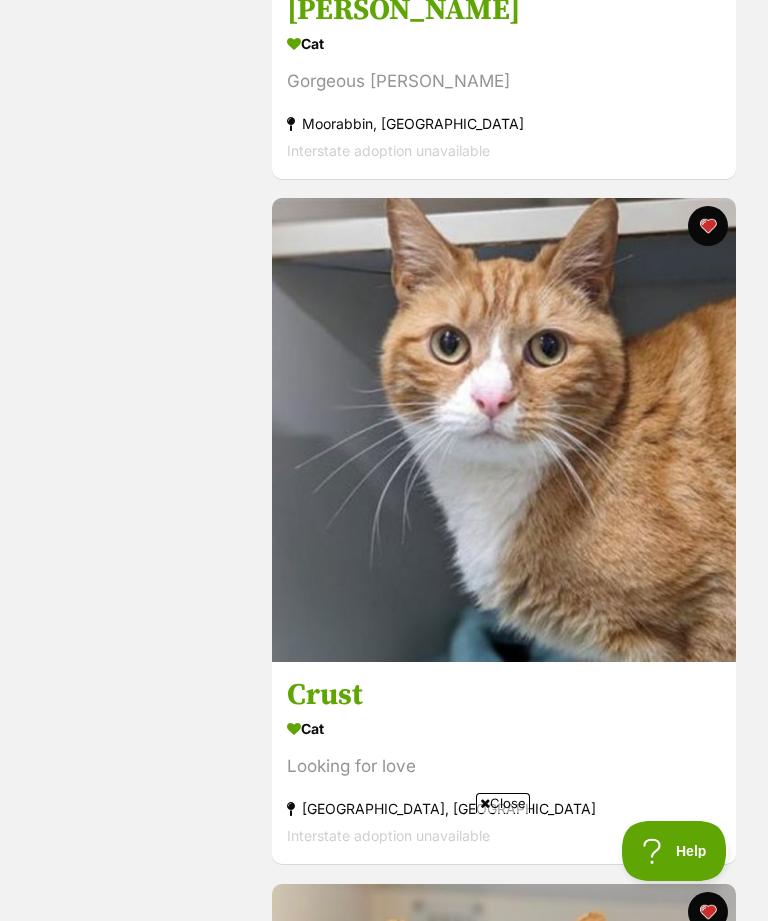 click on "Crust" at bounding box center (504, 696) 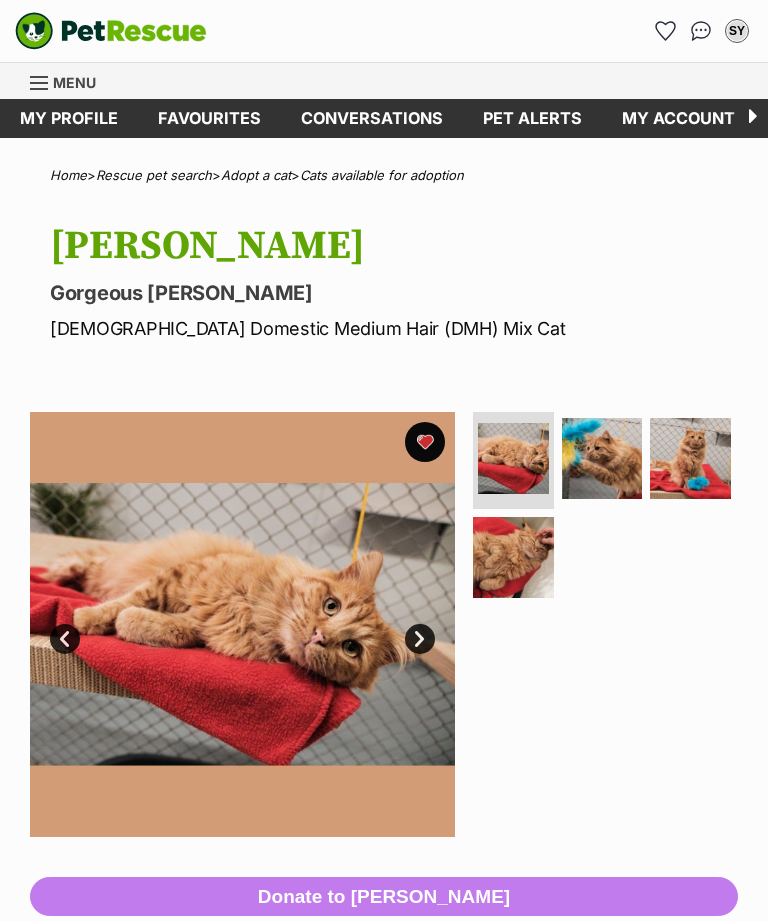 scroll, scrollTop: 0, scrollLeft: 0, axis: both 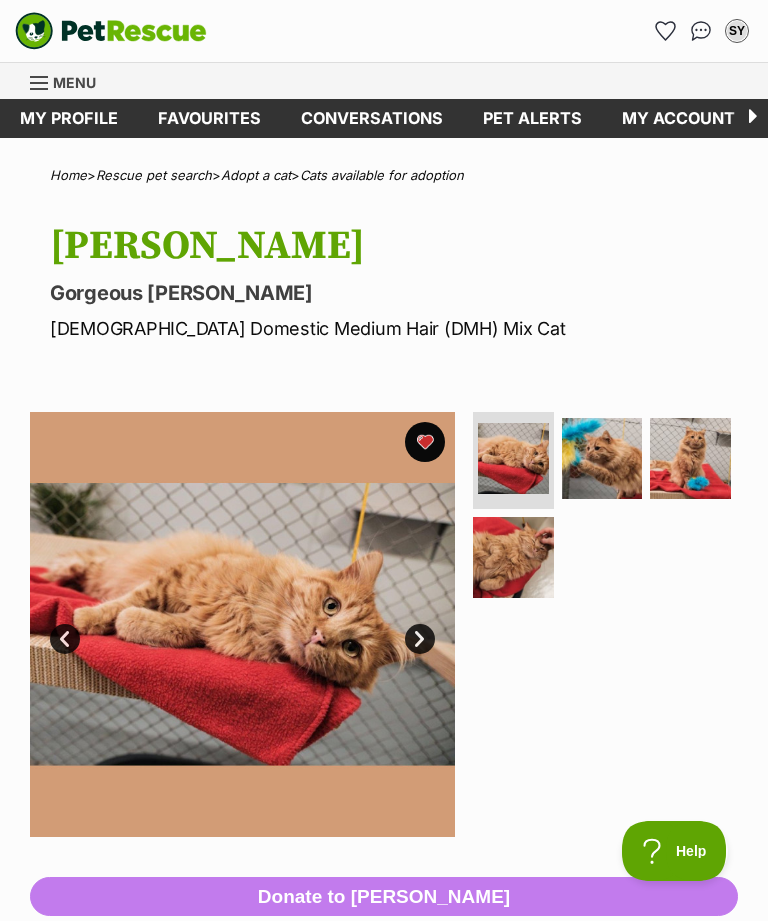 click at bounding box center (602, 458) 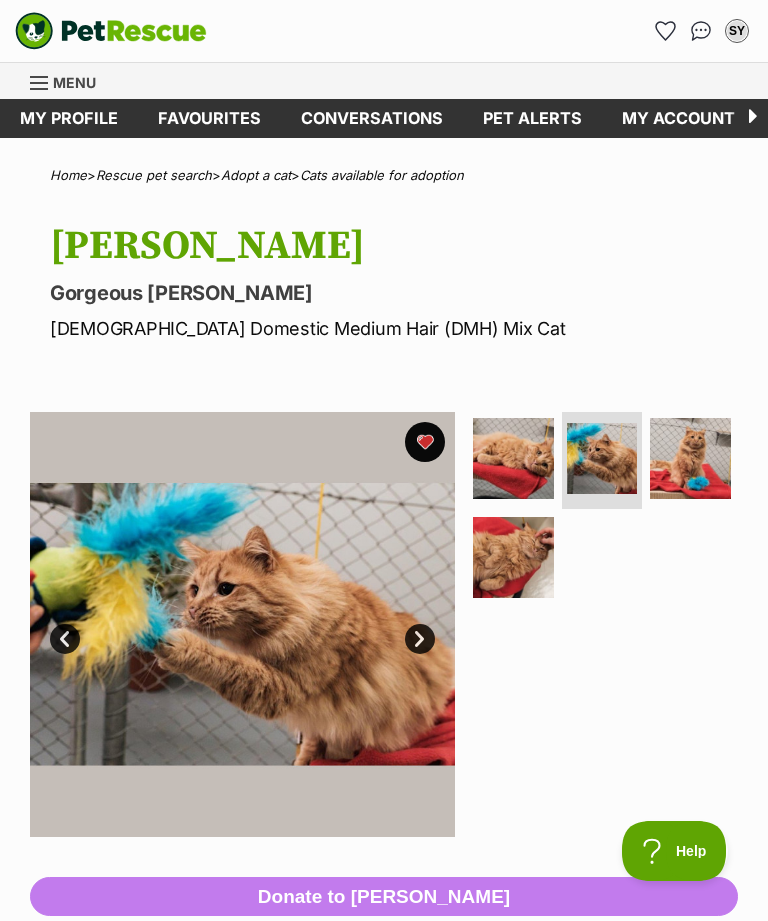 click at bounding box center [690, 458] 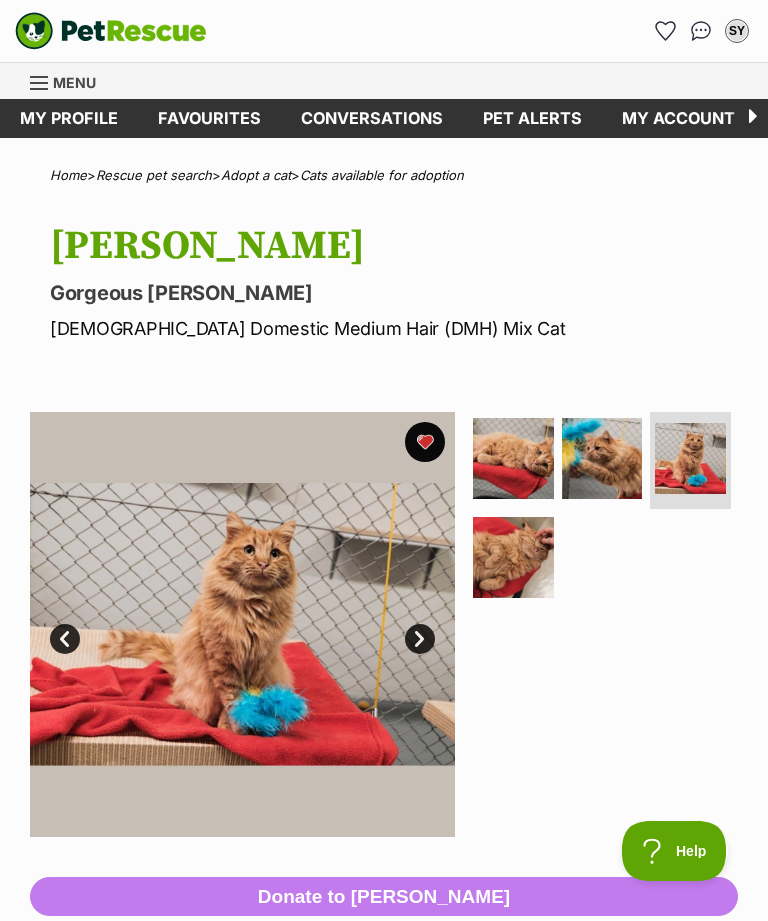 click at bounding box center [513, 557] 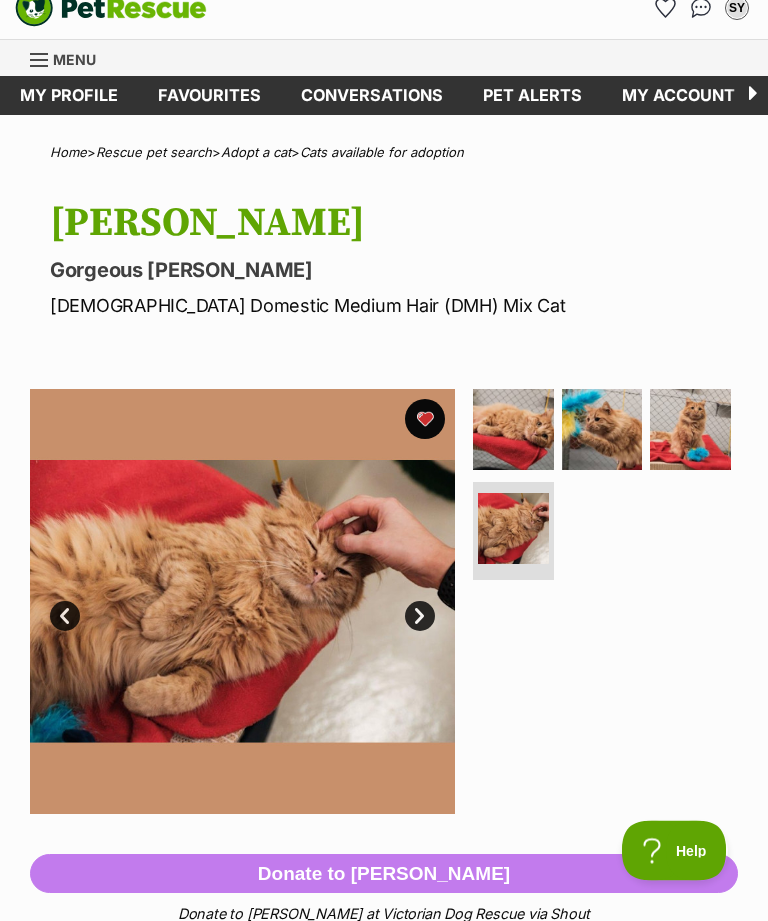 scroll, scrollTop: 0, scrollLeft: 0, axis: both 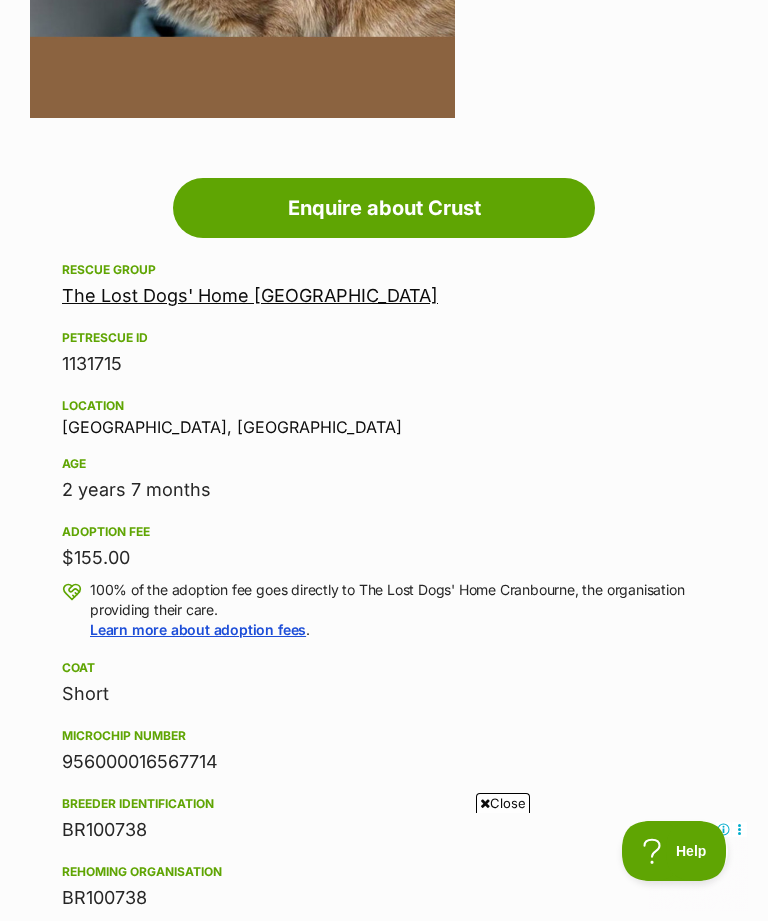 click on "The Lost Dogs' Home Cranbourne" at bounding box center [250, 295] 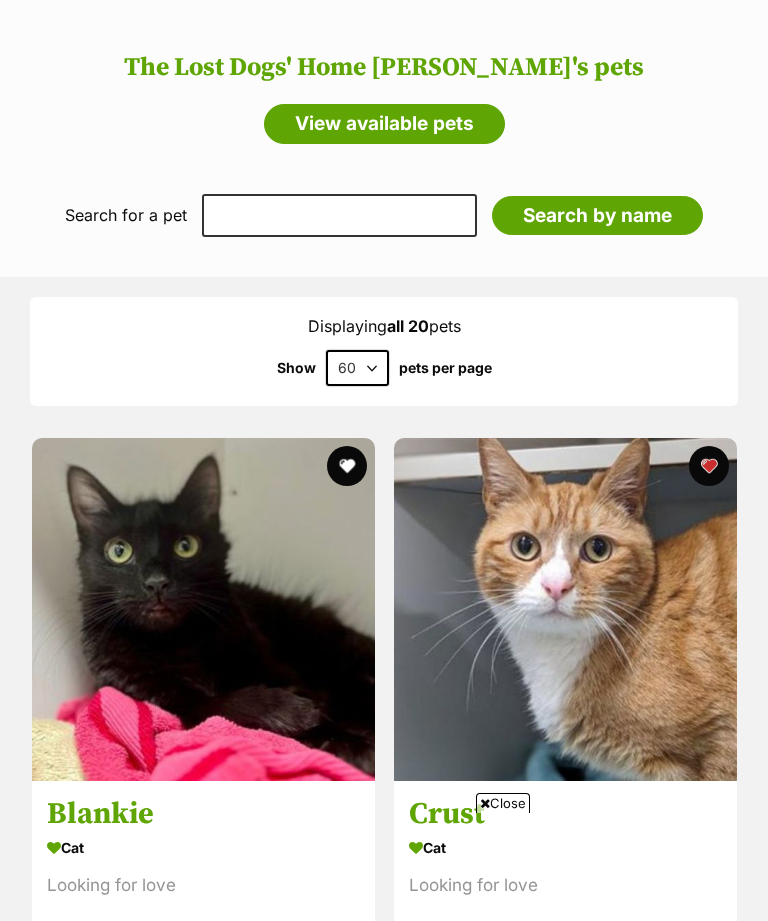 scroll, scrollTop: 1597, scrollLeft: 0, axis: vertical 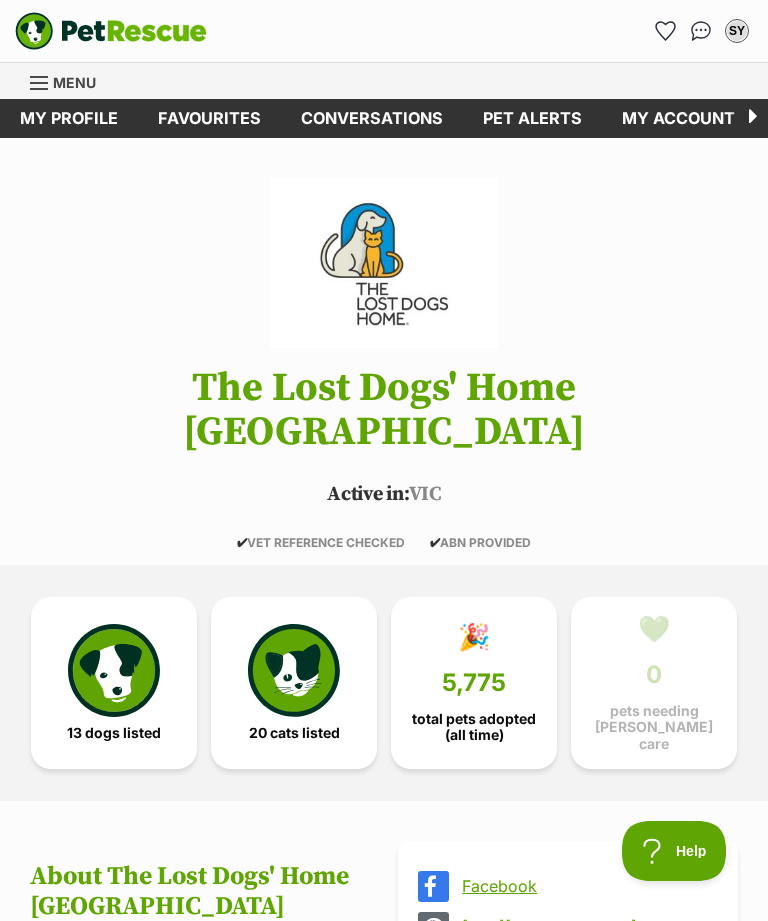 click on "Favourites" at bounding box center (209, 118) 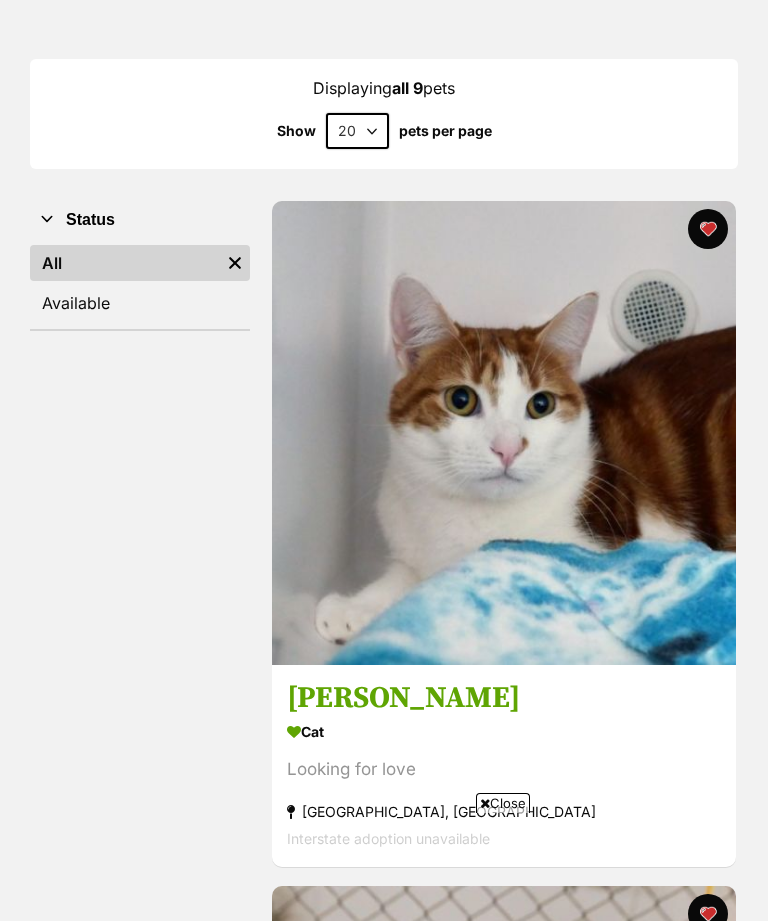 scroll, scrollTop: 238, scrollLeft: 0, axis: vertical 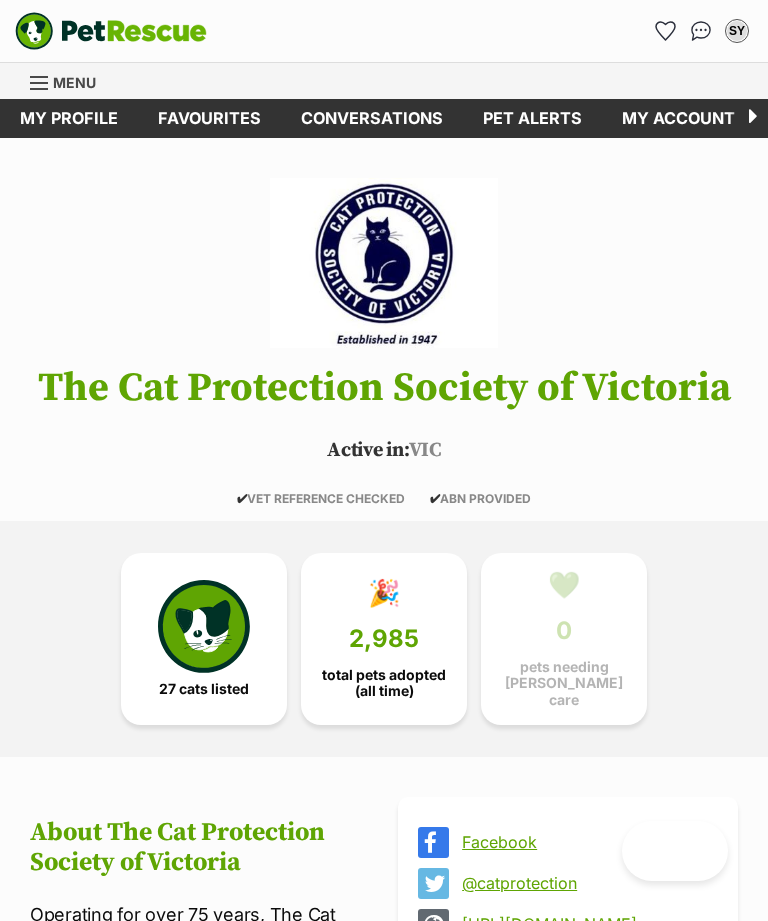 click at bounding box center [204, 626] 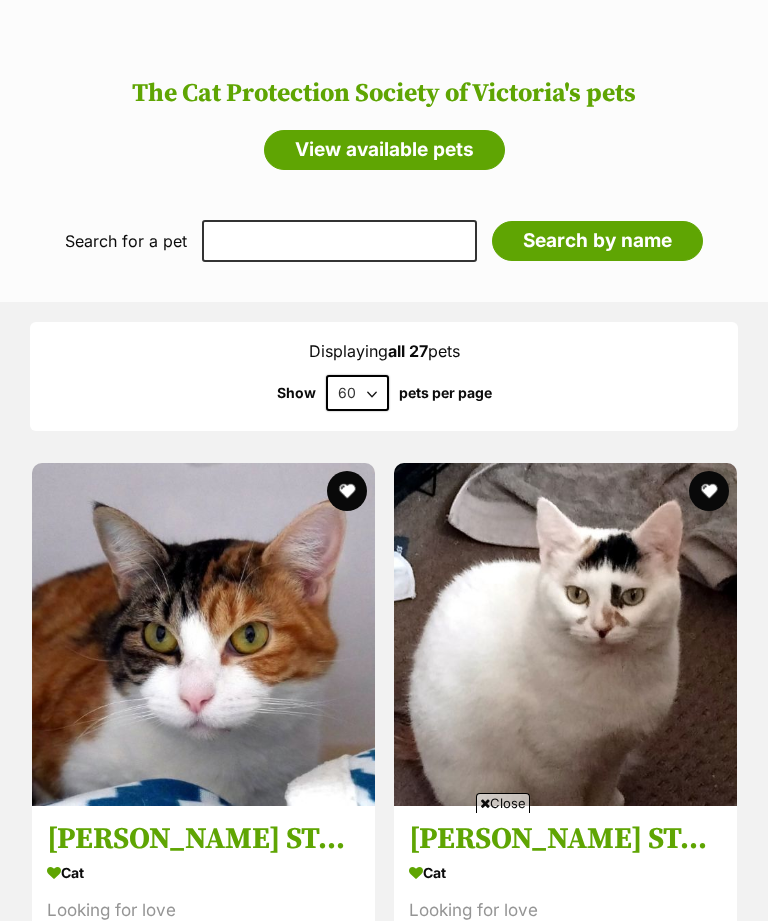 scroll, scrollTop: 1512, scrollLeft: 0, axis: vertical 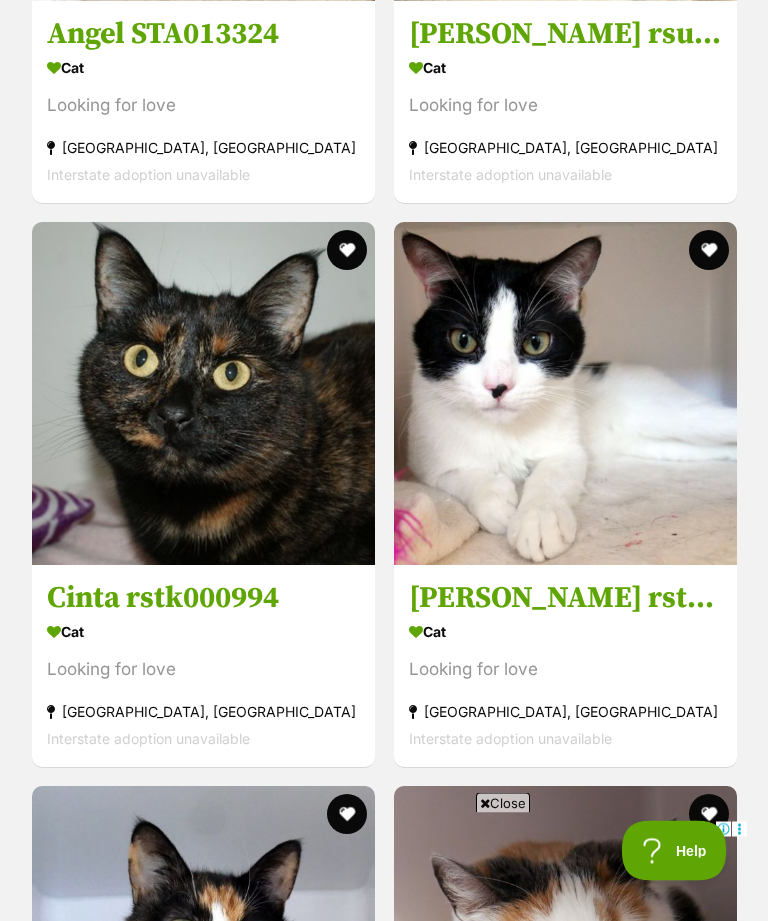 click on "Spencer rsta012243" at bounding box center (565, 599) 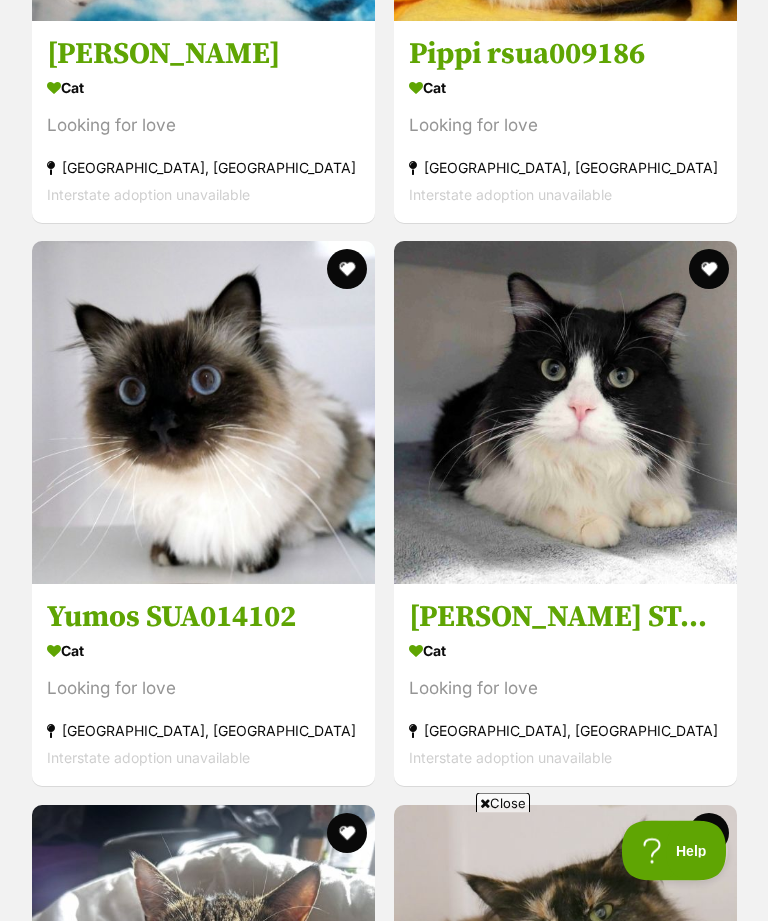 scroll, scrollTop: 7346, scrollLeft: 0, axis: vertical 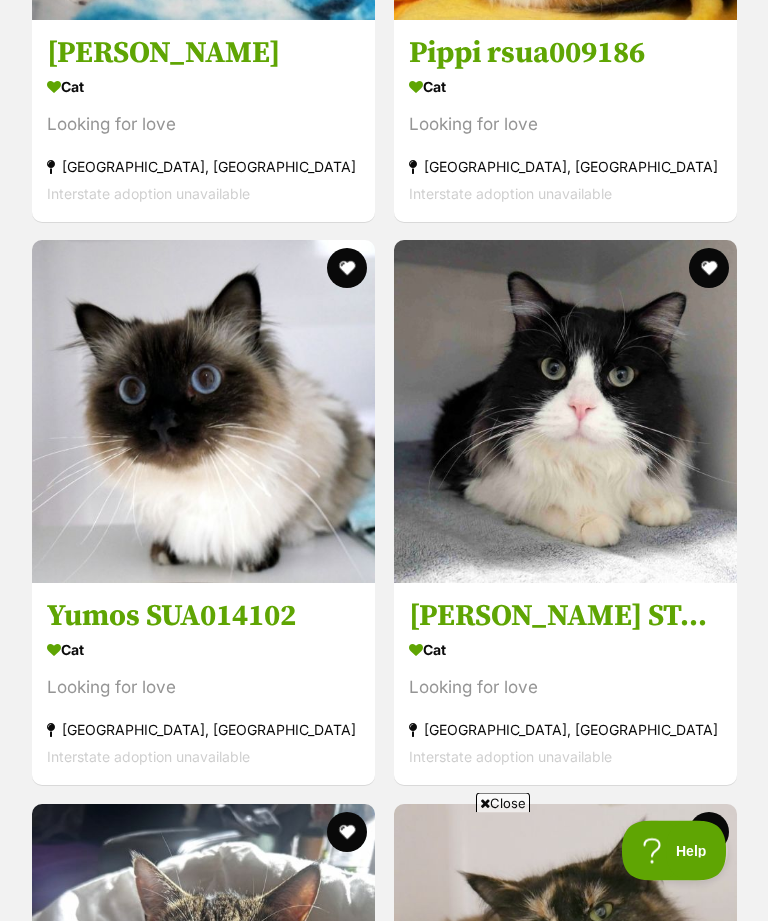 click on "[PERSON_NAME] STA014049" at bounding box center [565, 617] 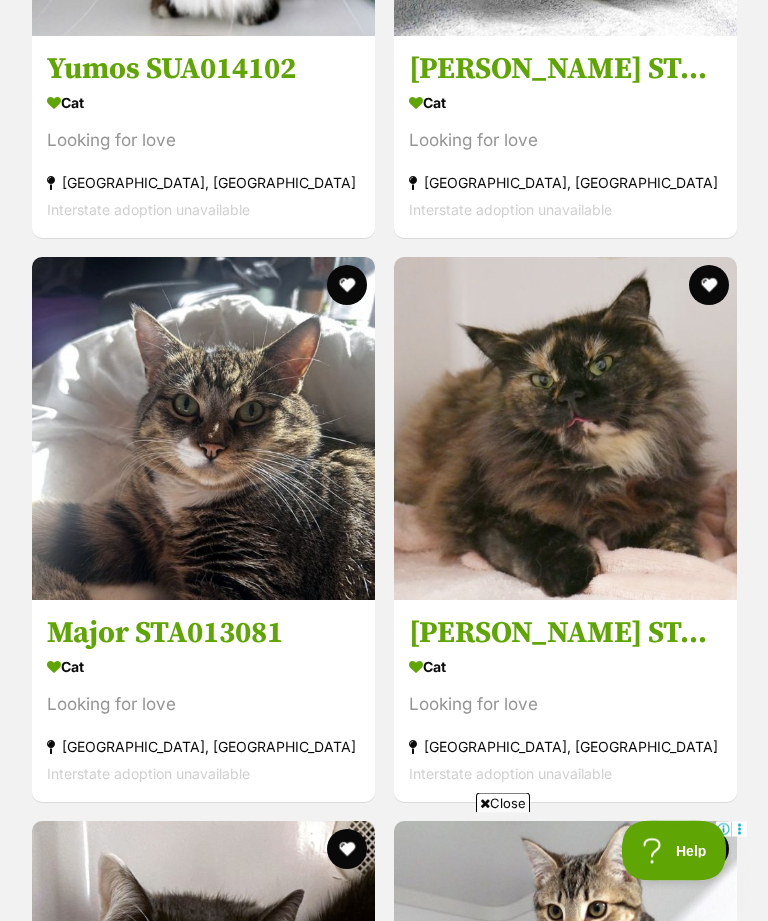 scroll, scrollTop: 7894, scrollLeft: 0, axis: vertical 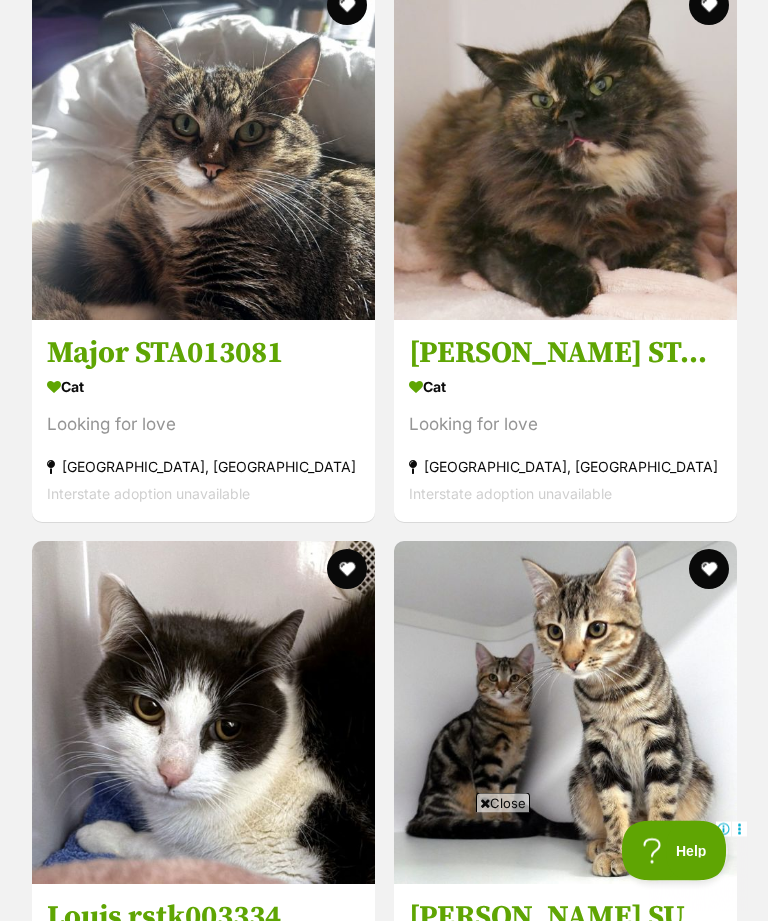 click on "Major STA013081" at bounding box center [203, 354] 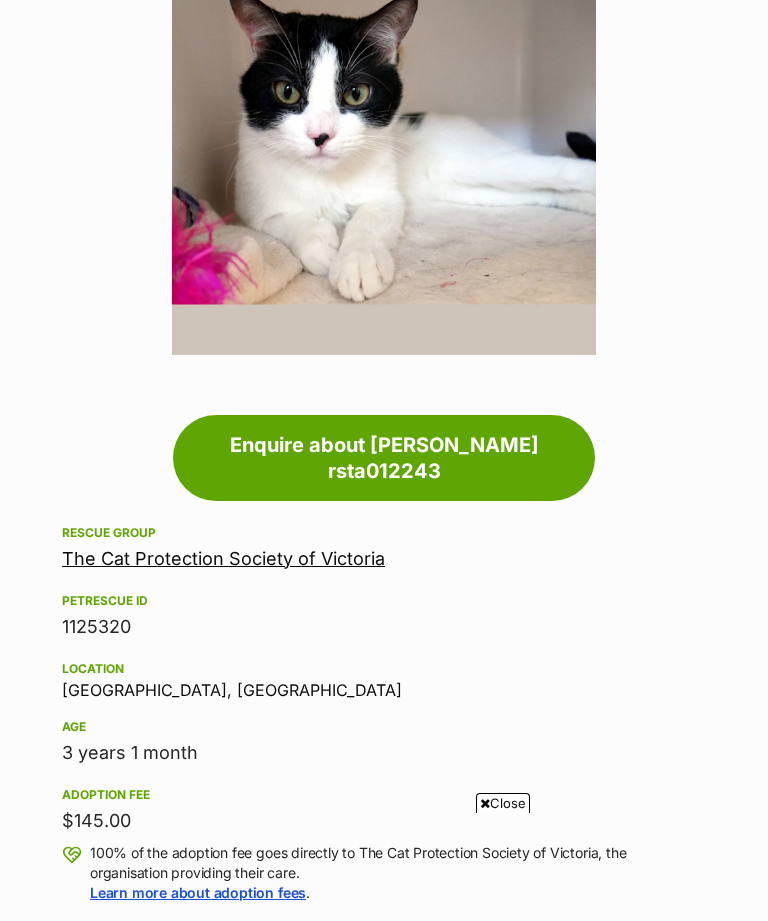 scroll, scrollTop: 1803, scrollLeft: 0, axis: vertical 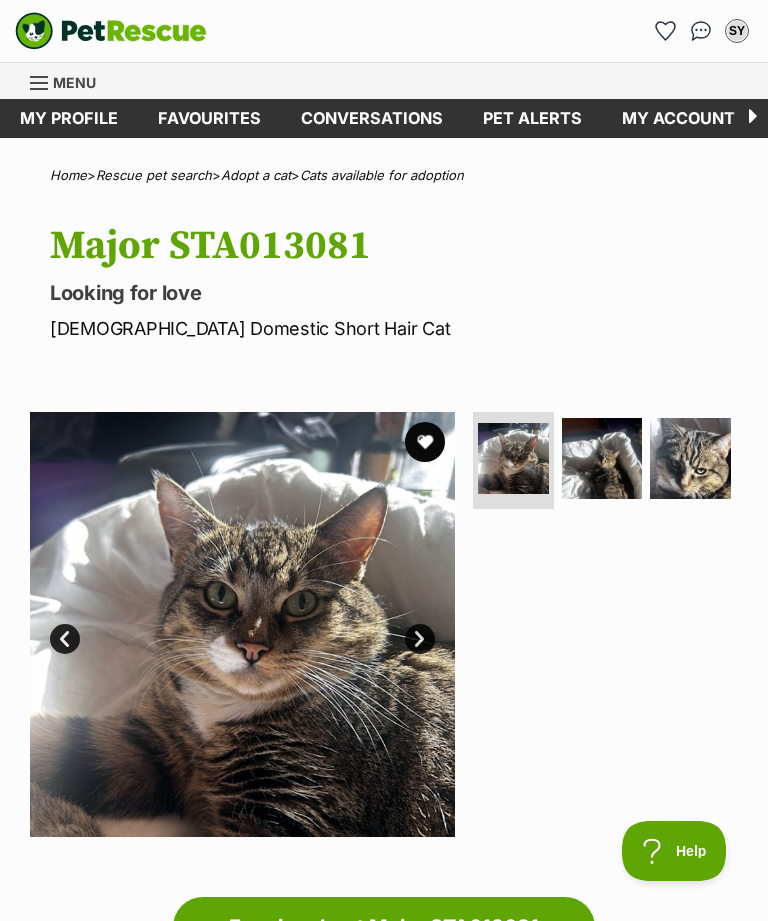 click at bounding box center [690, 458] 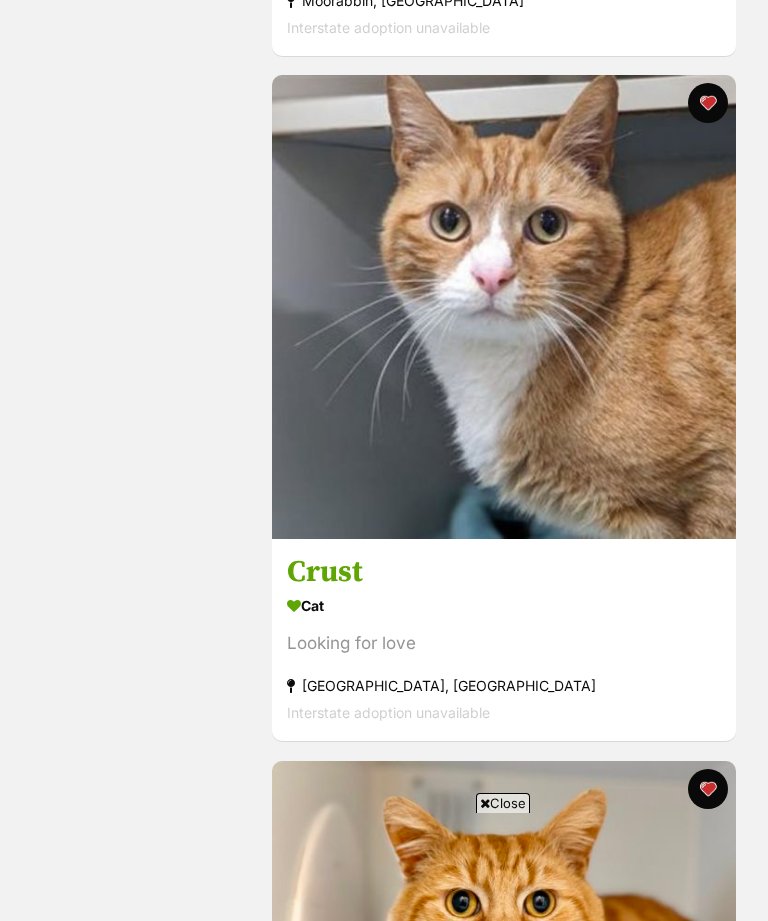 scroll, scrollTop: 2167, scrollLeft: 0, axis: vertical 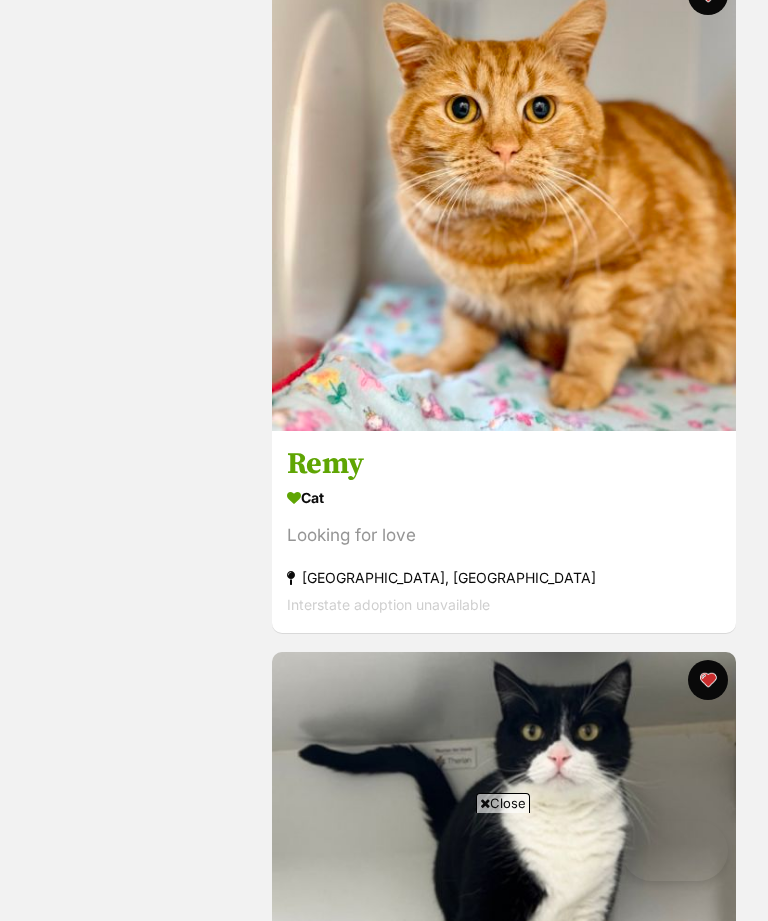 click on "Cat" at bounding box center [504, 497] 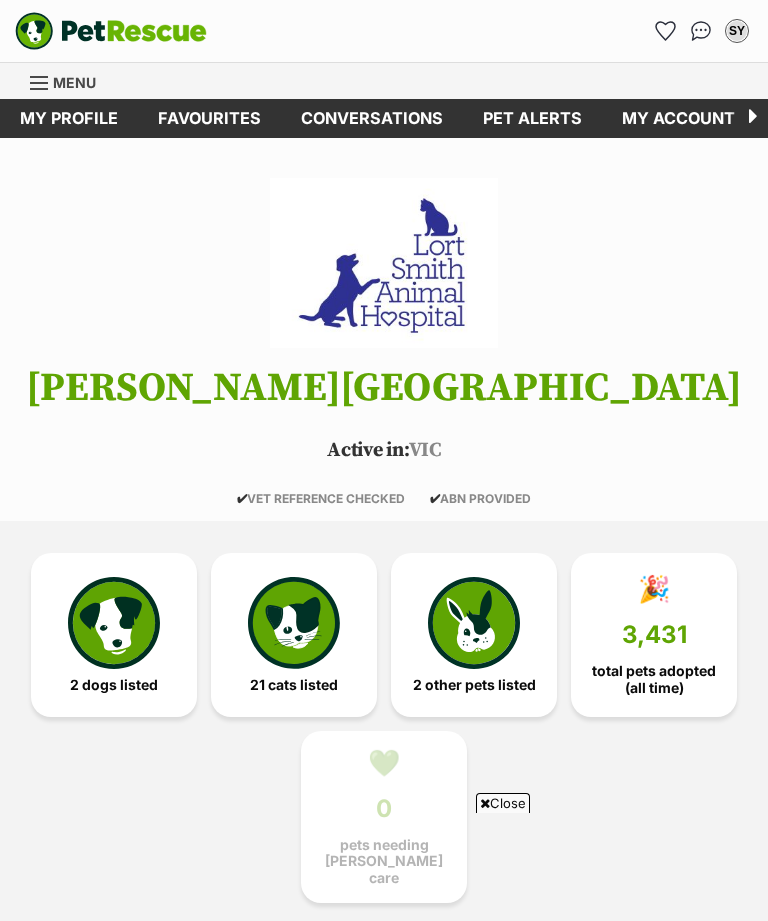 scroll, scrollTop: 1953, scrollLeft: 0, axis: vertical 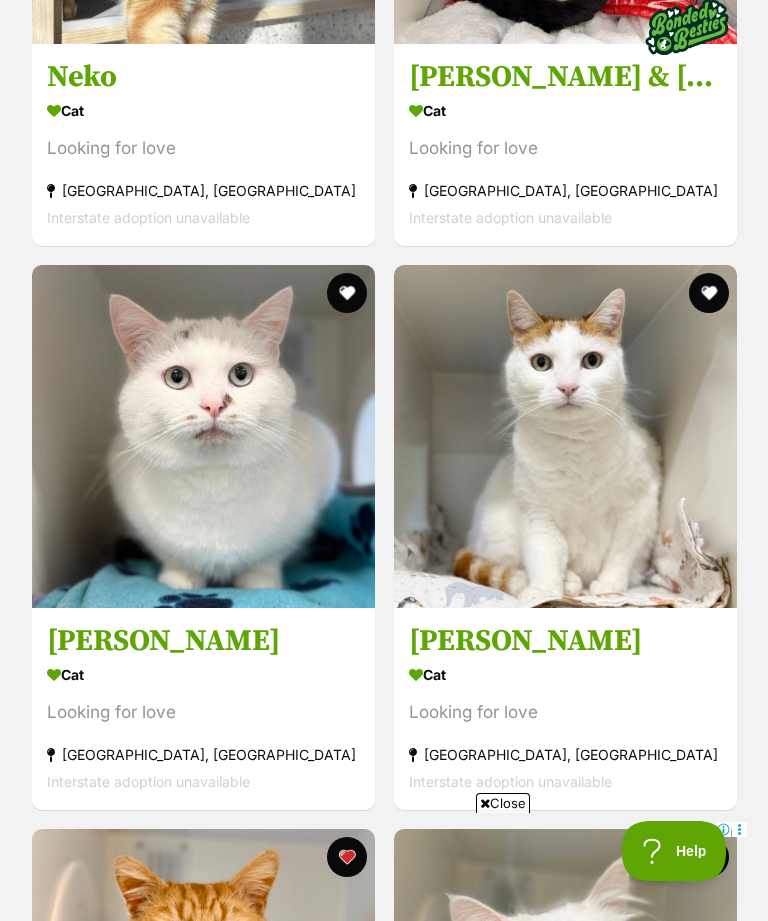 click on "Marlow" at bounding box center (565, 641) 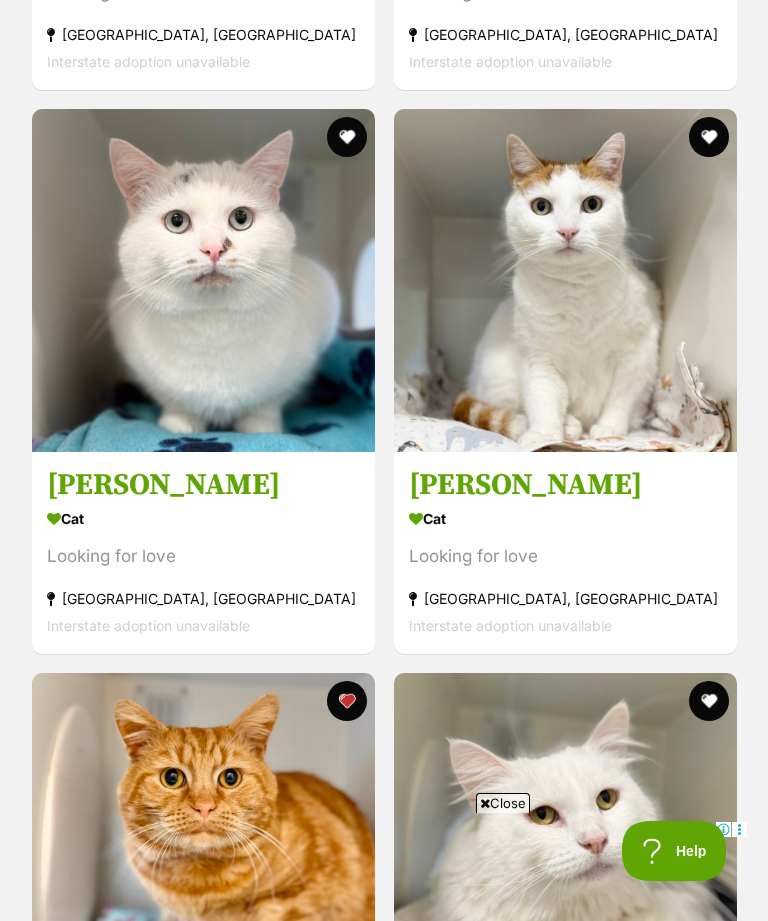 scroll, scrollTop: 6754, scrollLeft: 0, axis: vertical 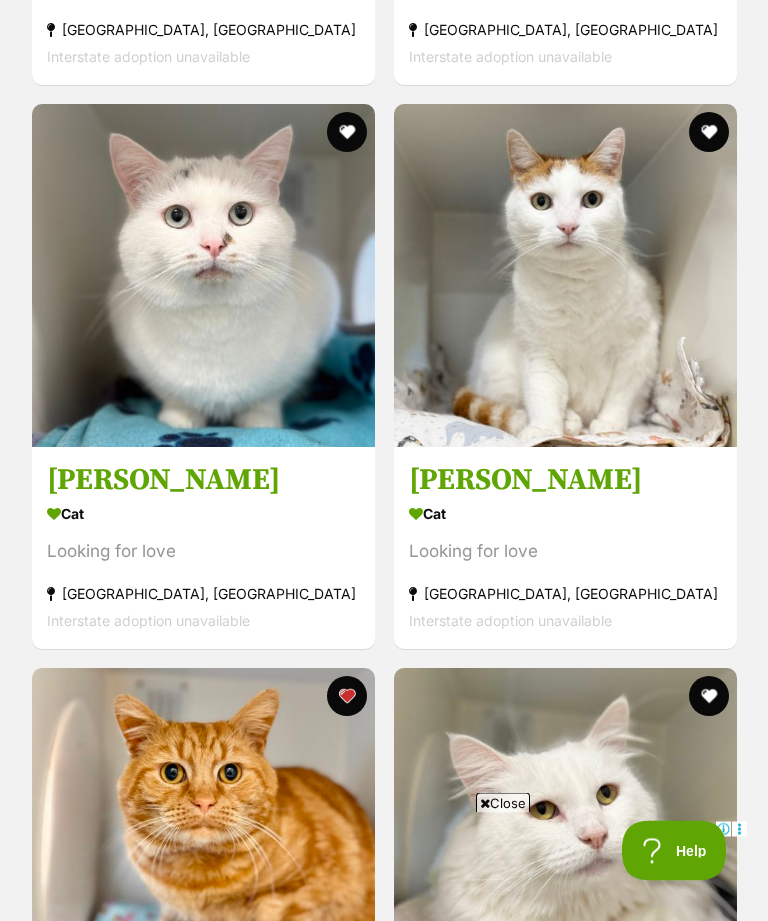 click on "Rhett" at bounding box center (203, 481) 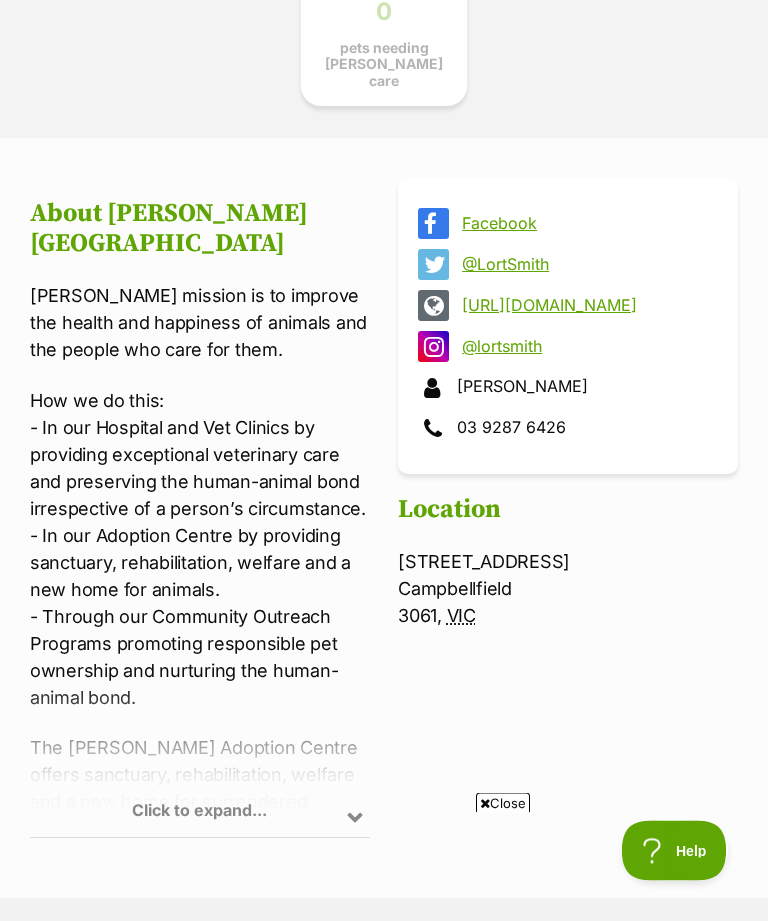 scroll, scrollTop: 0, scrollLeft: 0, axis: both 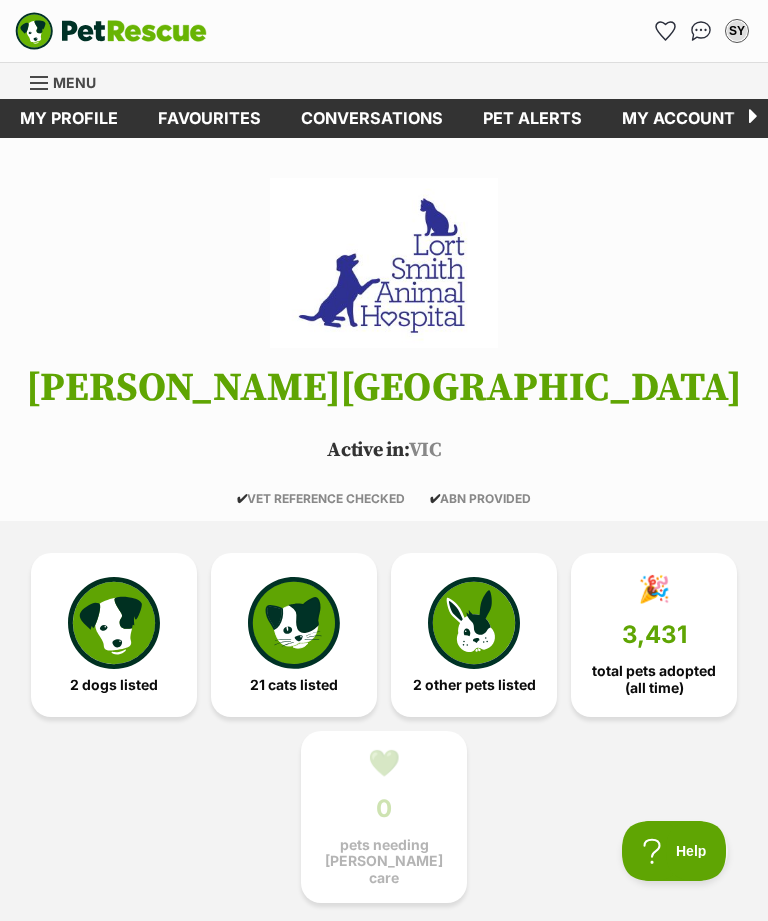 click on "Favourites" at bounding box center [209, 118] 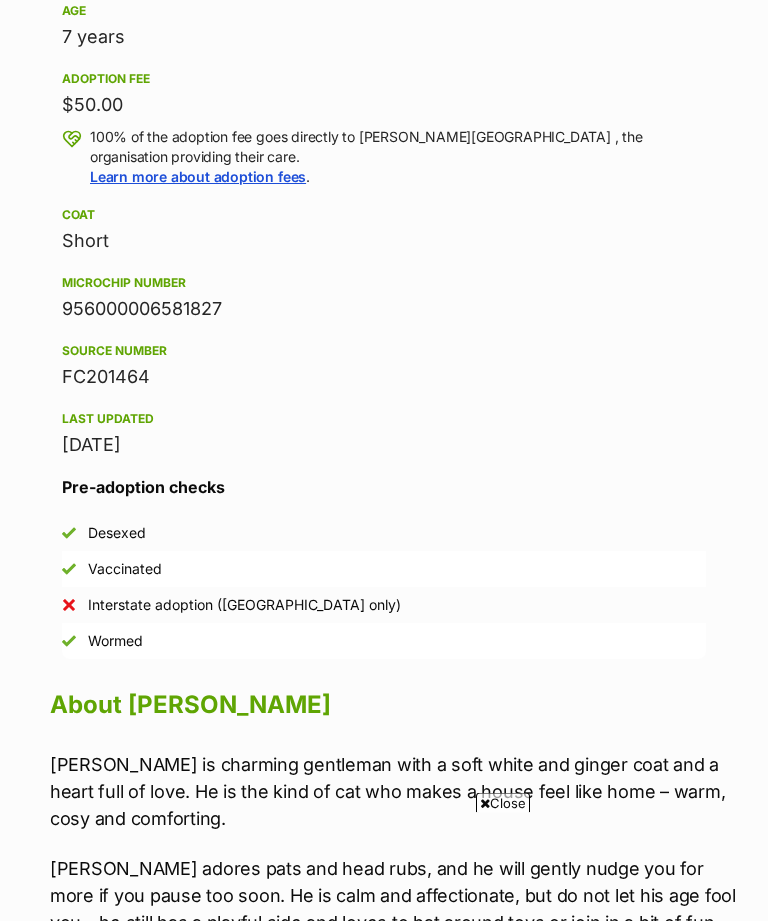 scroll, scrollTop: 1174, scrollLeft: 0, axis: vertical 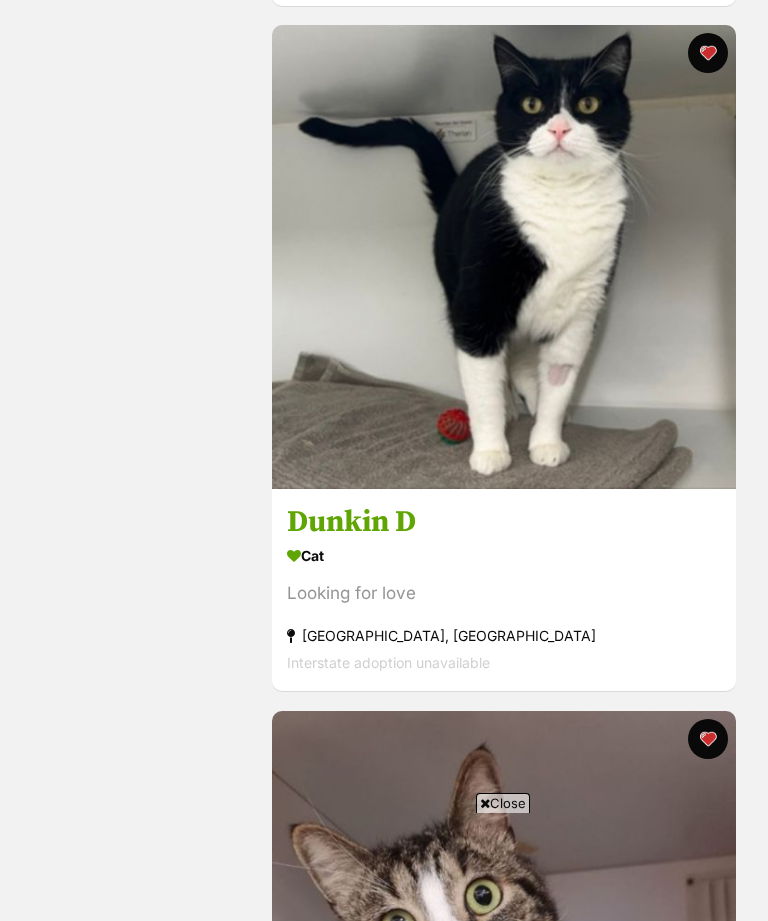 click on "Dunkin D" at bounding box center (504, 523) 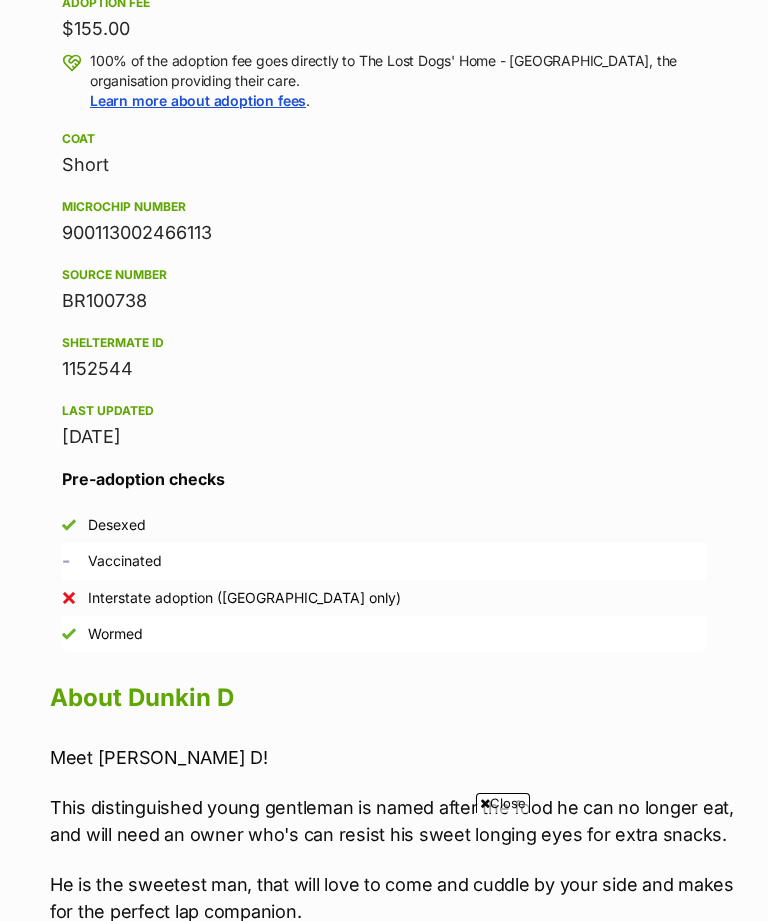 scroll, scrollTop: 0, scrollLeft: 0, axis: both 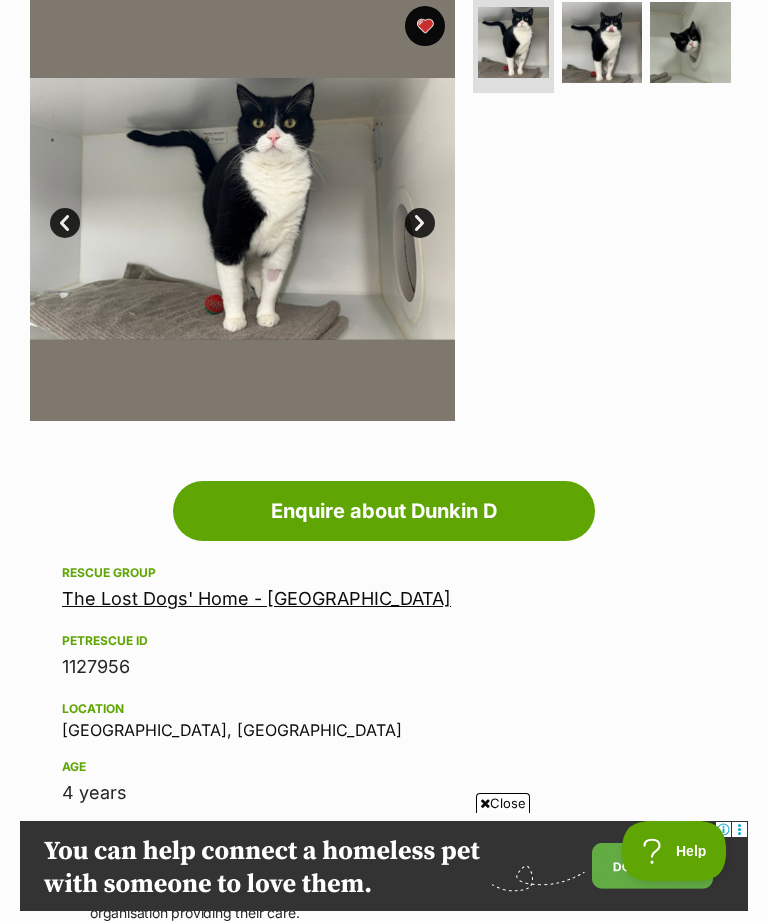 click on "The Lost Dogs' Home - [GEOGRAPHIC_DATA]" at bounding box center (256, 598) 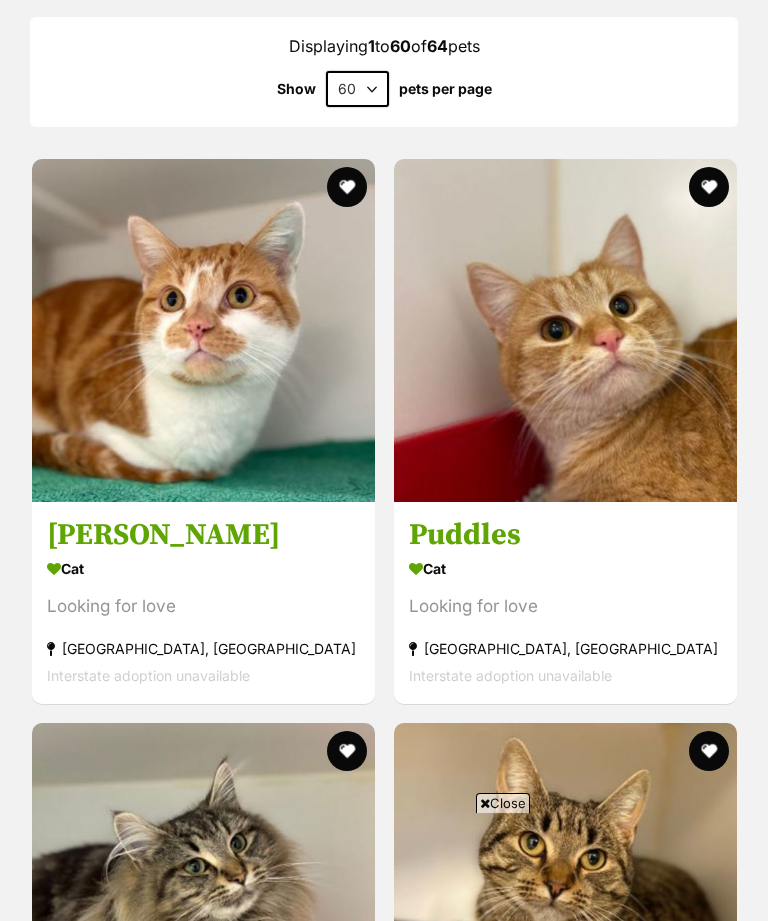 scroll, scrollTop: 1592, scrollLeft: 0, axis: vertical 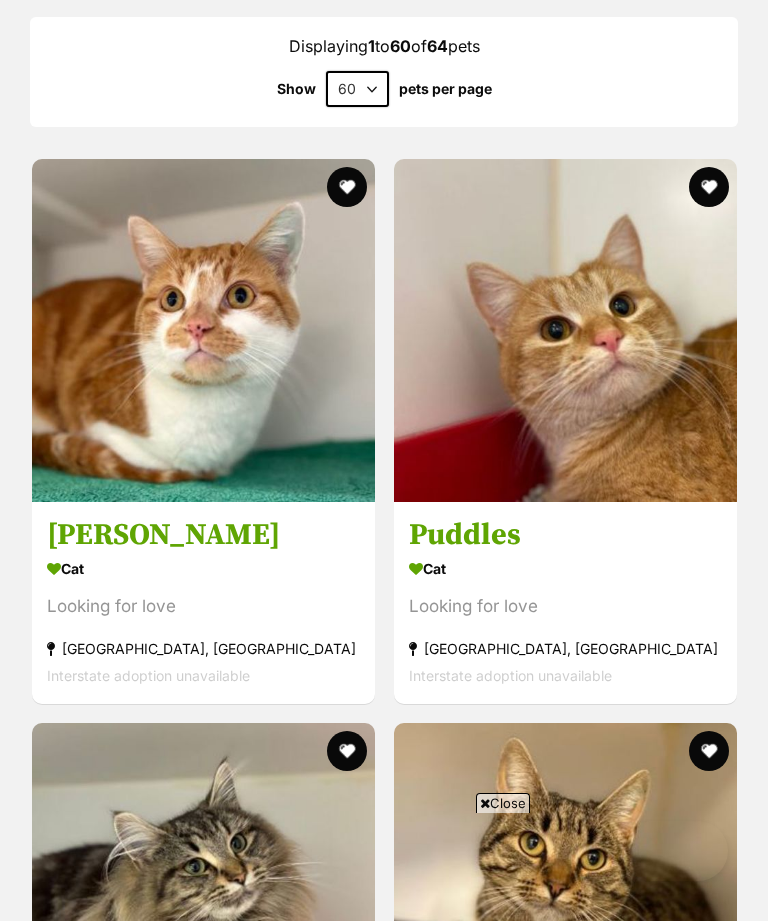click on "[PERSON_NAME]" at bounding box center (203, 535) 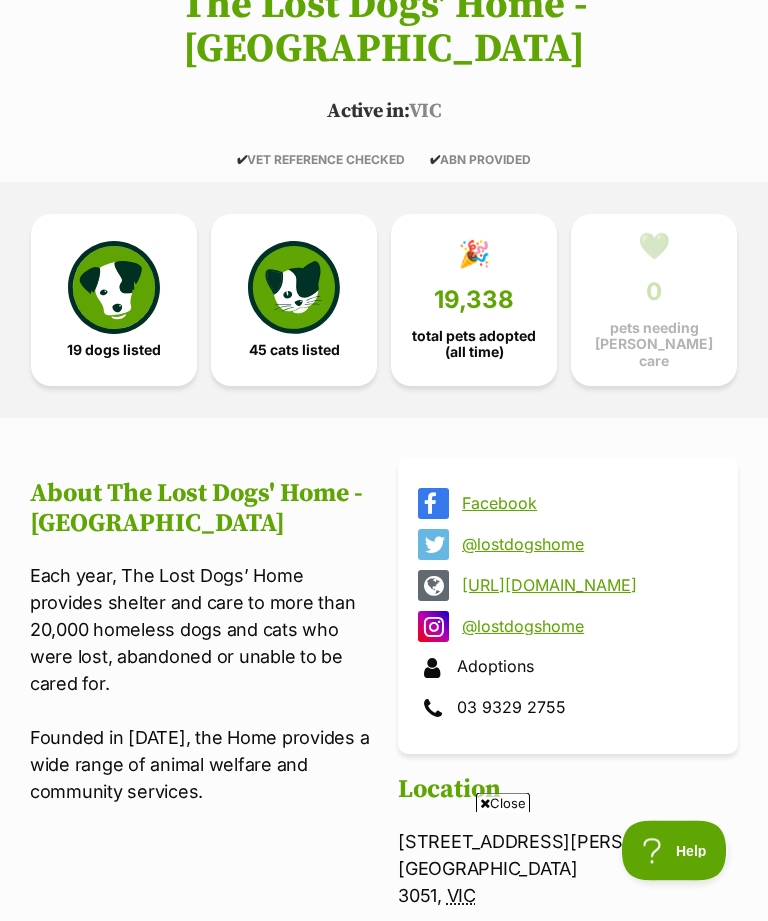scroll, scrollTop: 383, scrollLeft: 0, axis: vertical 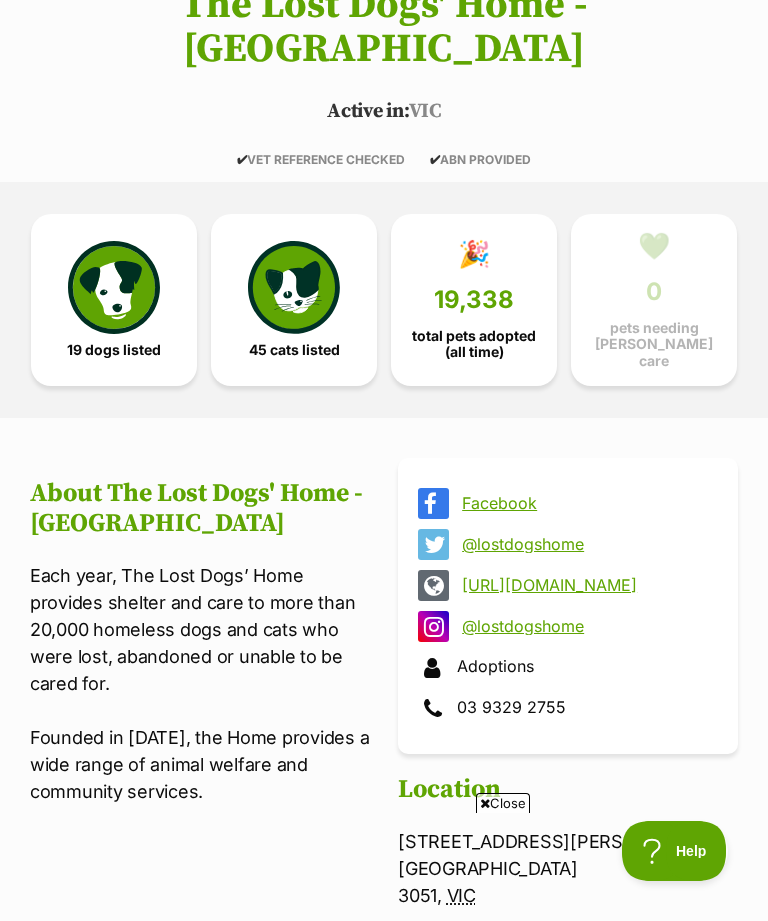click at bounding box center (294, 287) 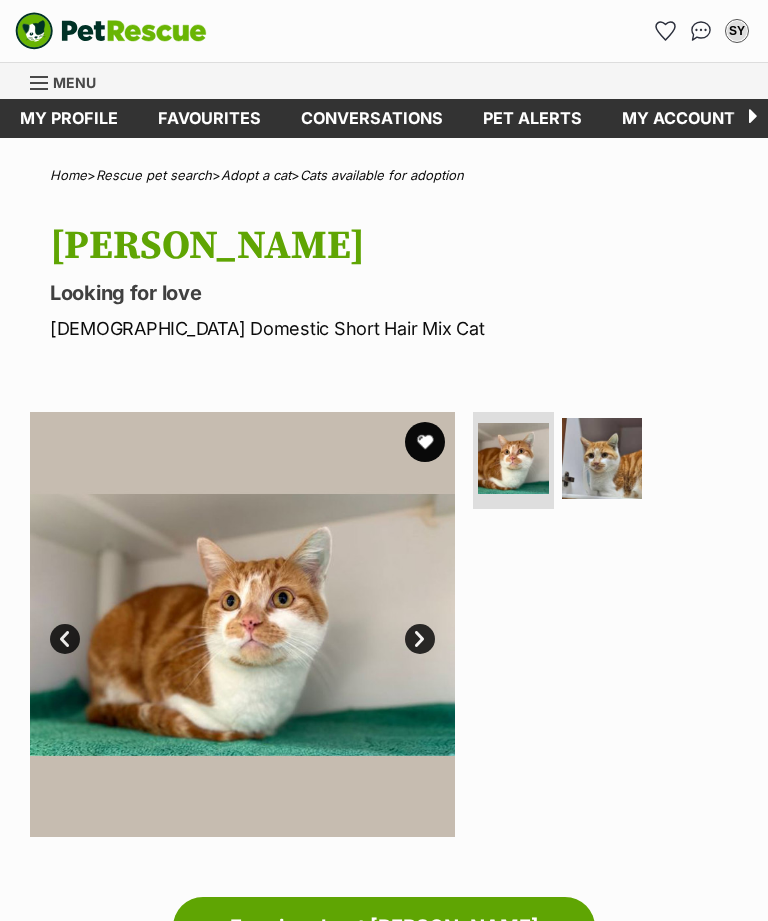 click at bounding box center (602, 458) 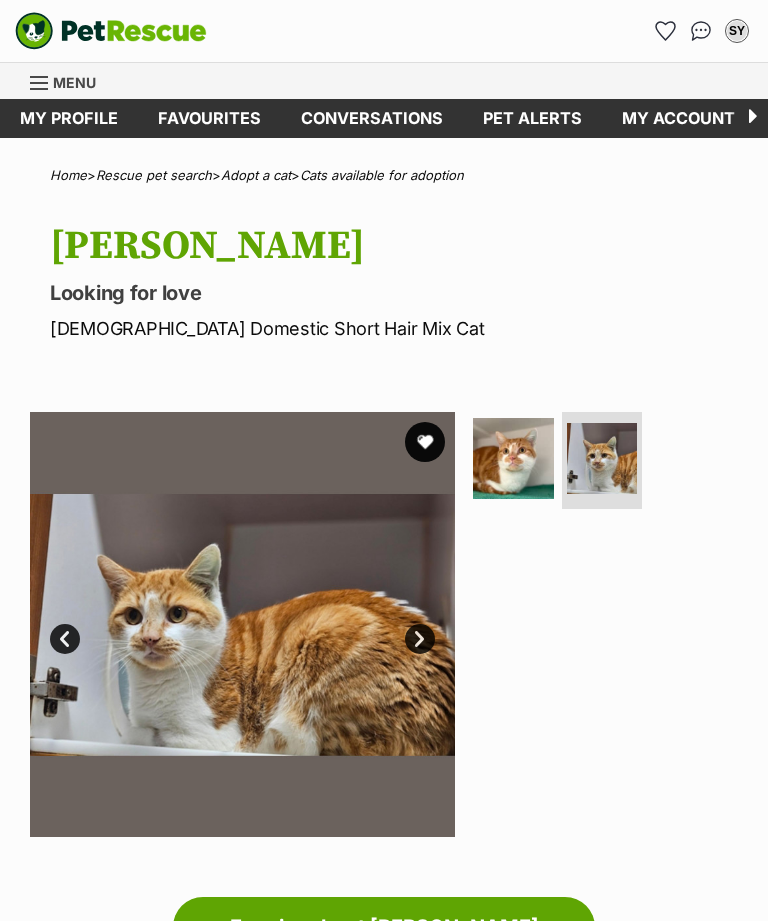 scroll, scrollTop: 0, scrollLeft: 0, axis: both 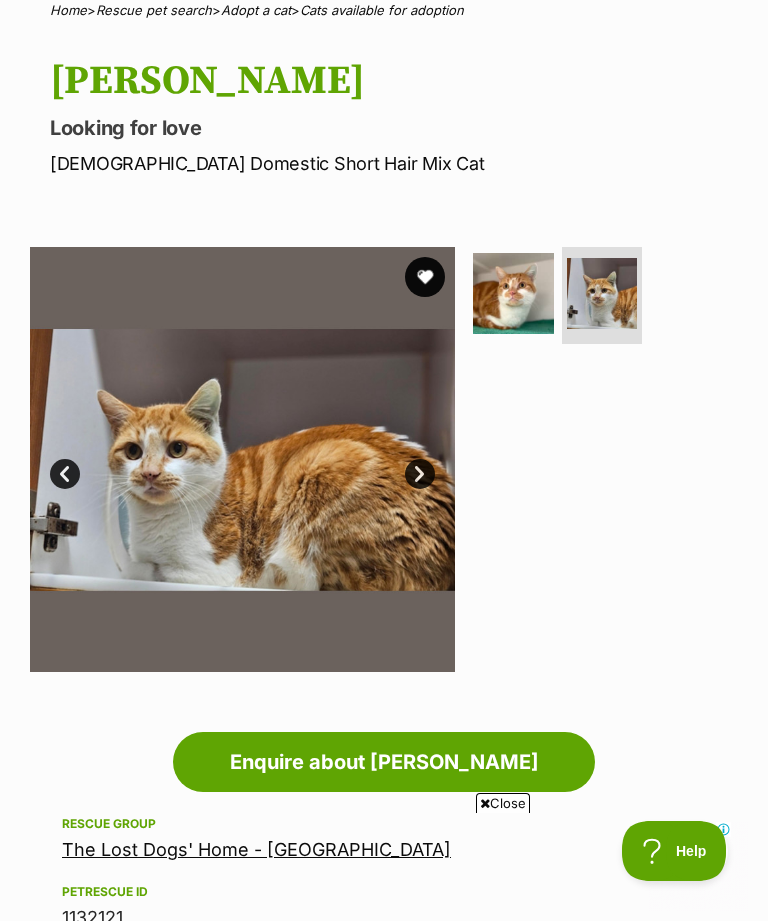 click at bounding box center [602, 293] 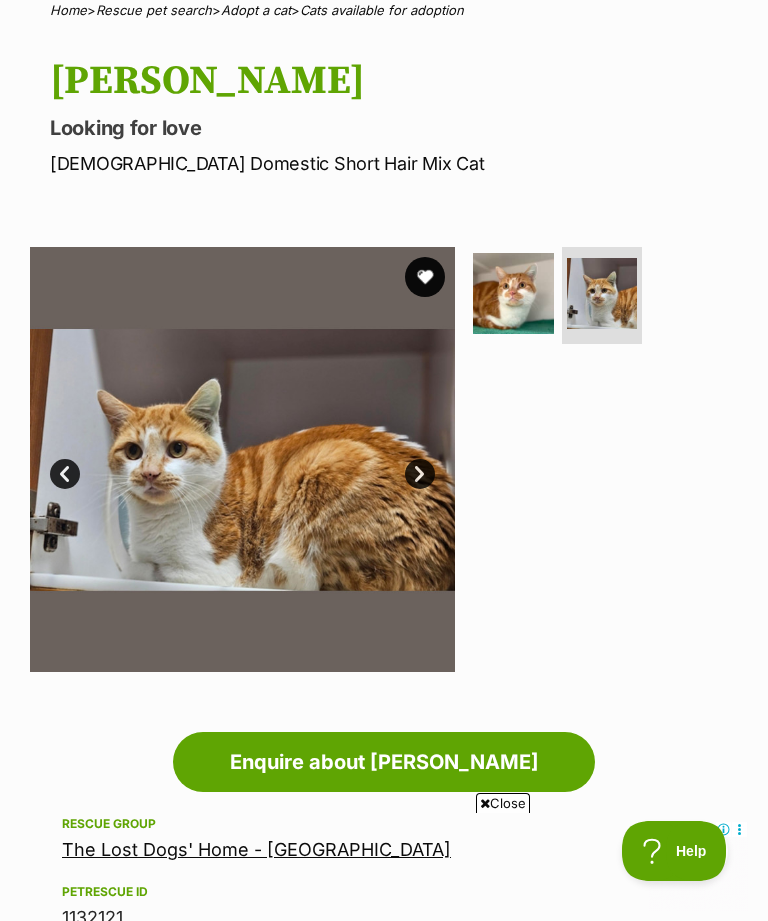 click on "Next" at bounding box center (420, 474) 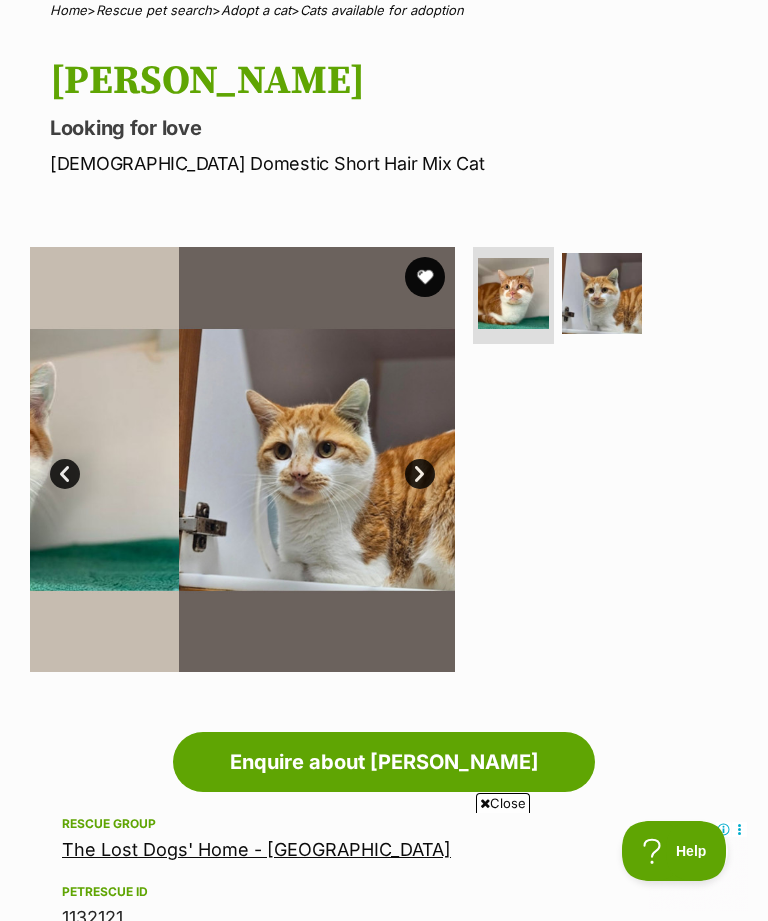 scroll, scrollTop: 0, scrollLeft: 0, axis: both 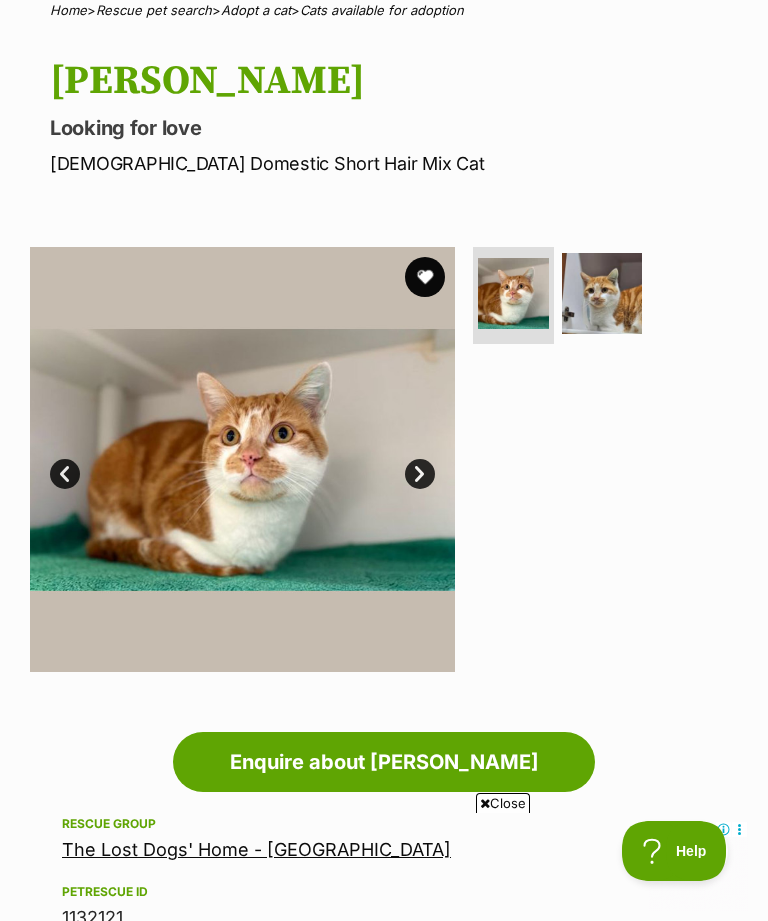 click at bounding box center (602, 293) 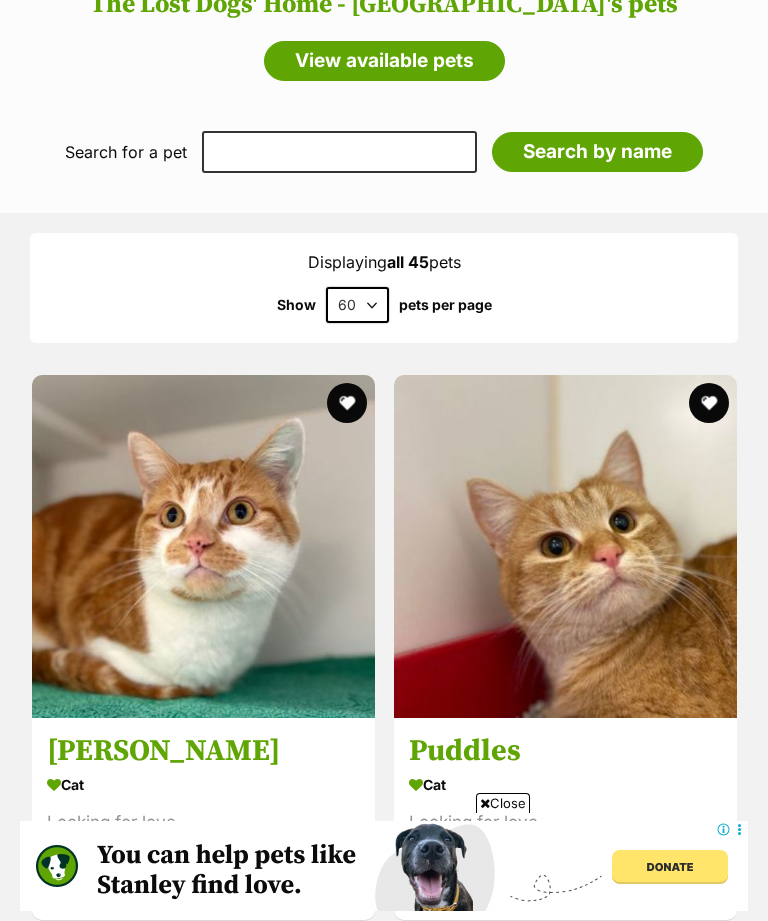 scroll, scrollTop: 1417, scrollLeft: 0, axis: vertical 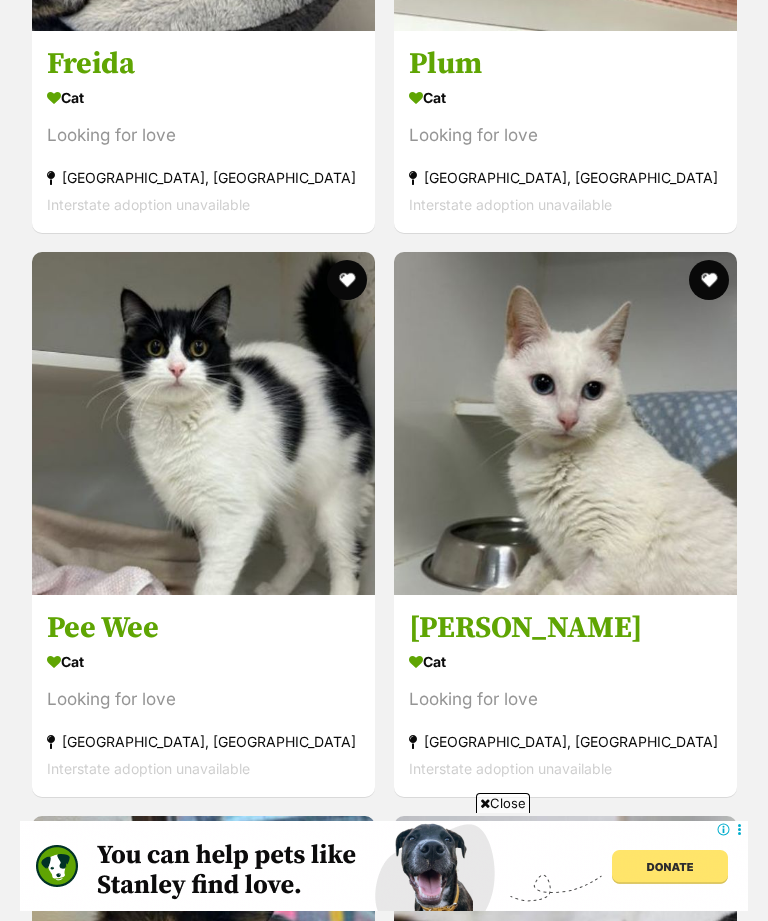 click on "Pee Wee" at bounding box center [203, 628] 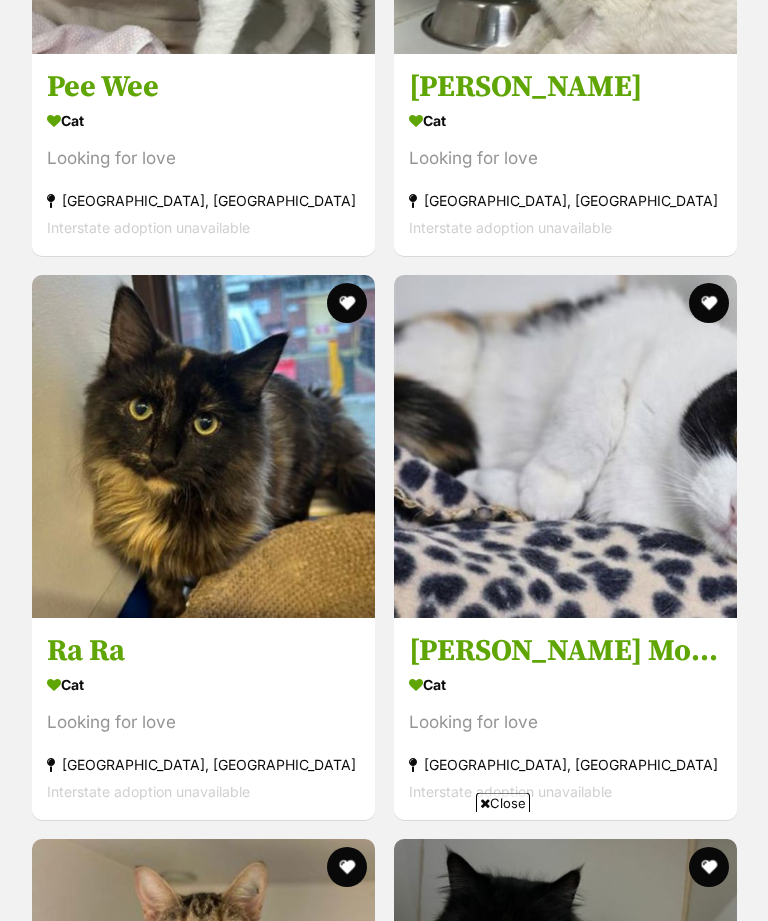 scroll, scrollTop: 5467, scrollLeft: 0, axis: vertical 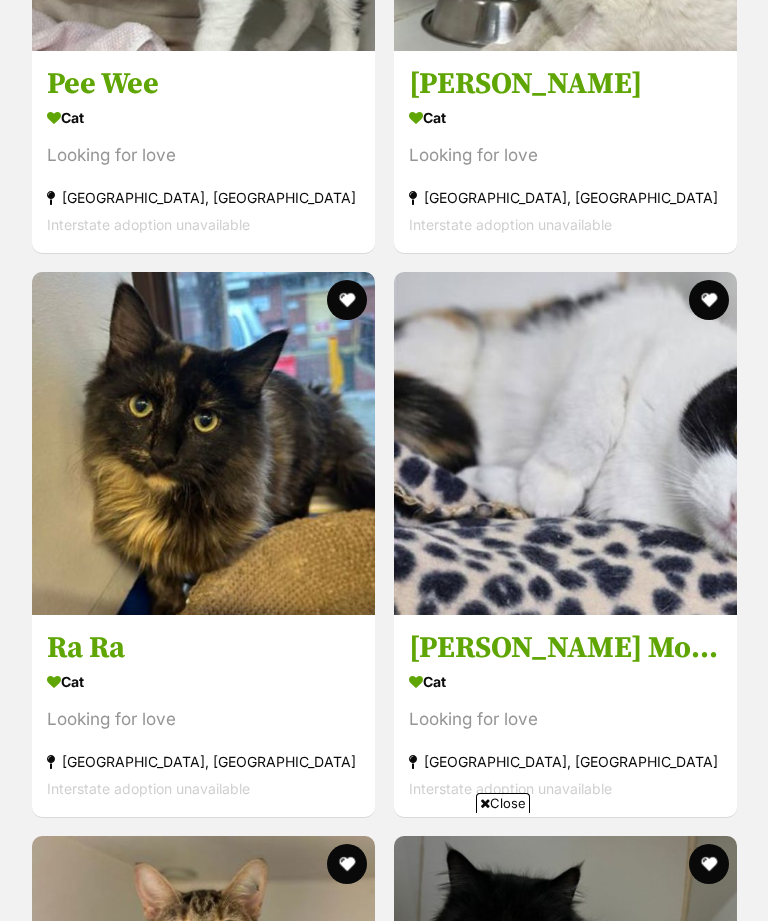 click on "[PERSON_NAME] Mouse" at bounding box center [565, 648] 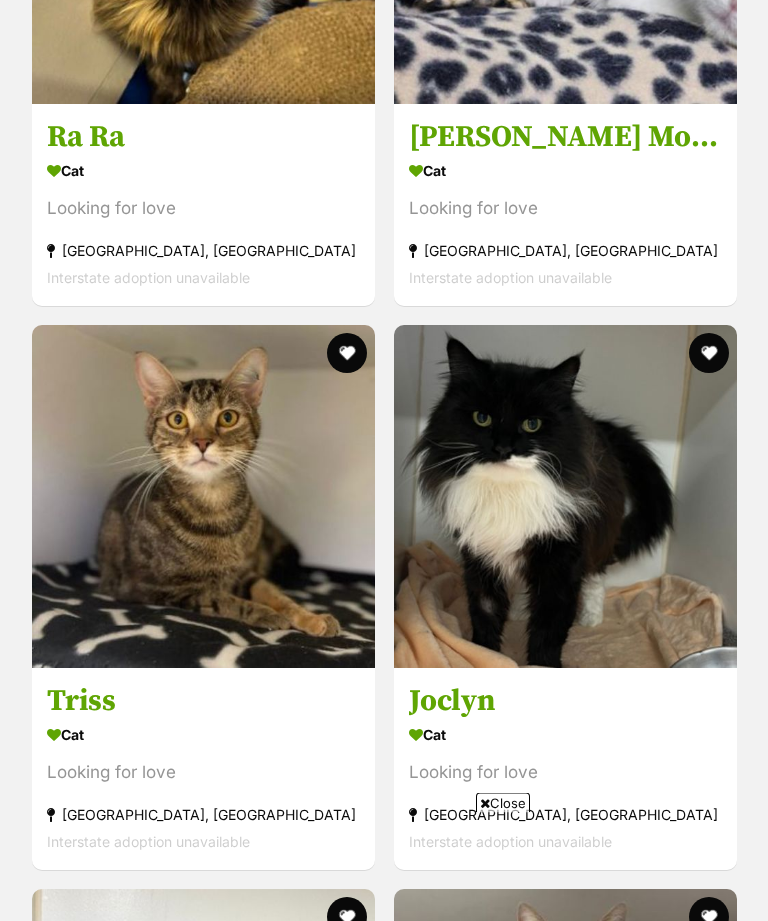 scroll, scrollTop: 6019, scrollLeft: 0, axis: vertical 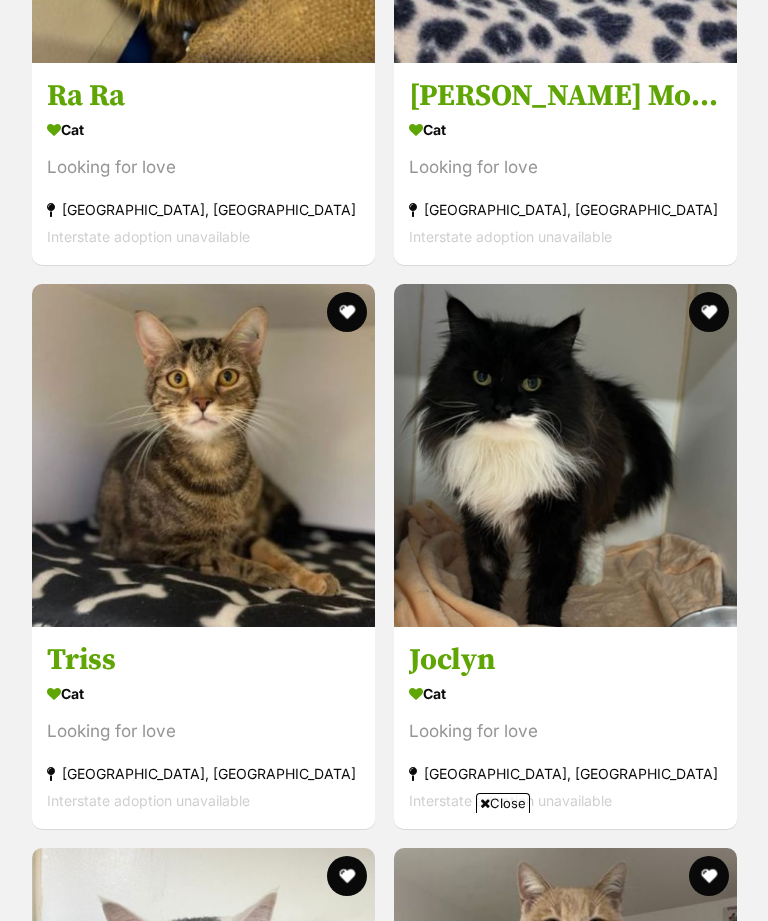 click on "Joclyn" at bounding box center [565, 660] 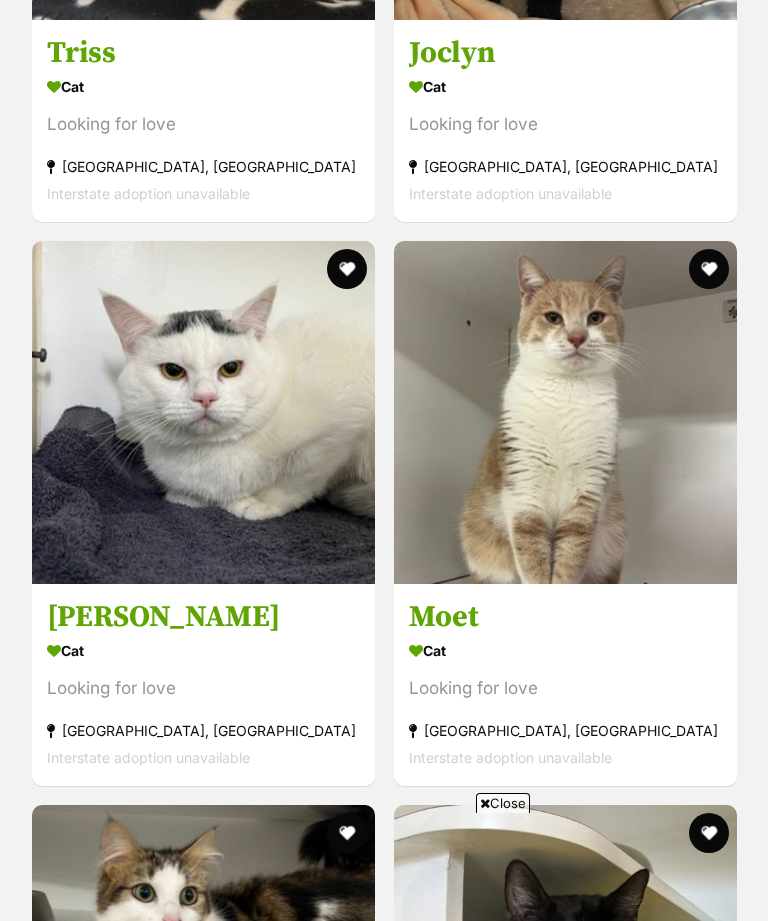 scroll, scrollTop: 0, scrollLeft: 0, axis: both 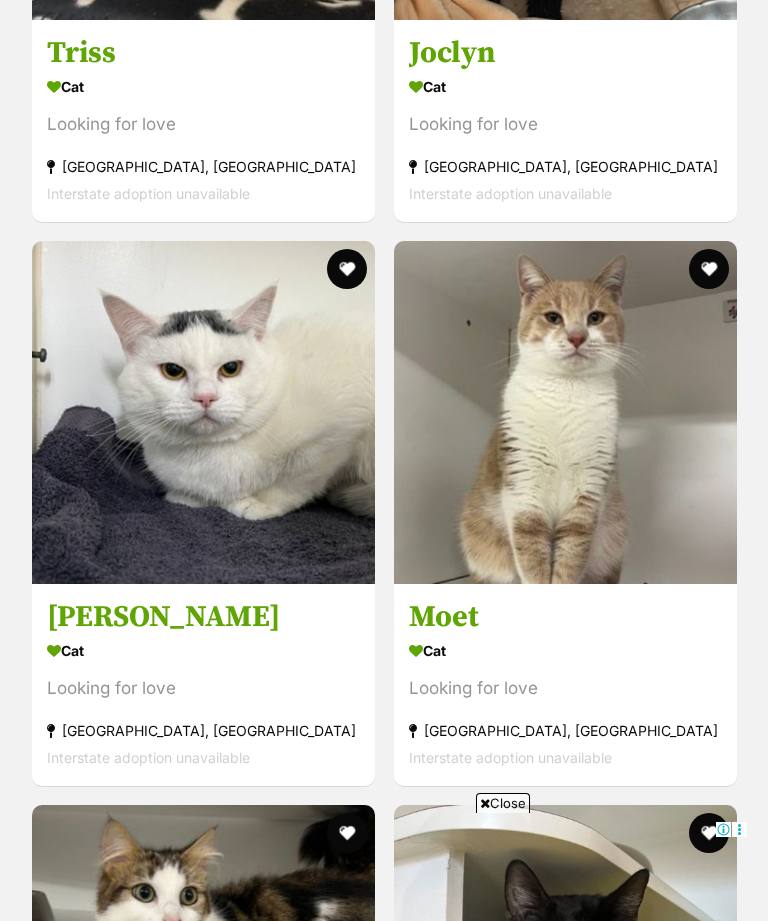 click on "Moet" at bounding box center (565, 617) 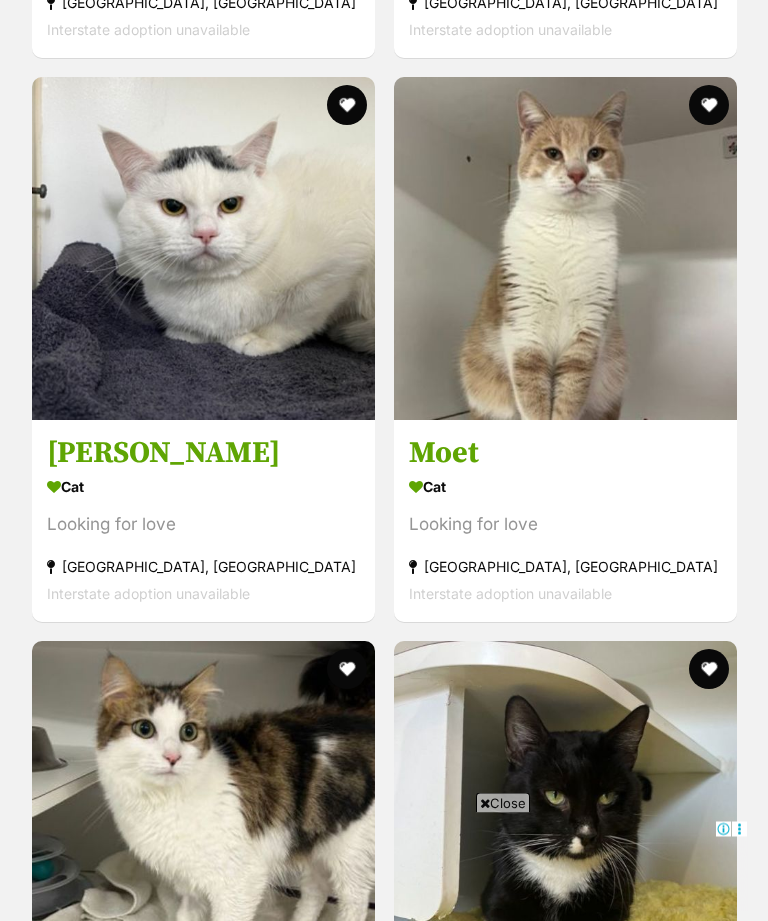 scroll, scrollTop: 6791, scrollLeft: 0, axis: vertical 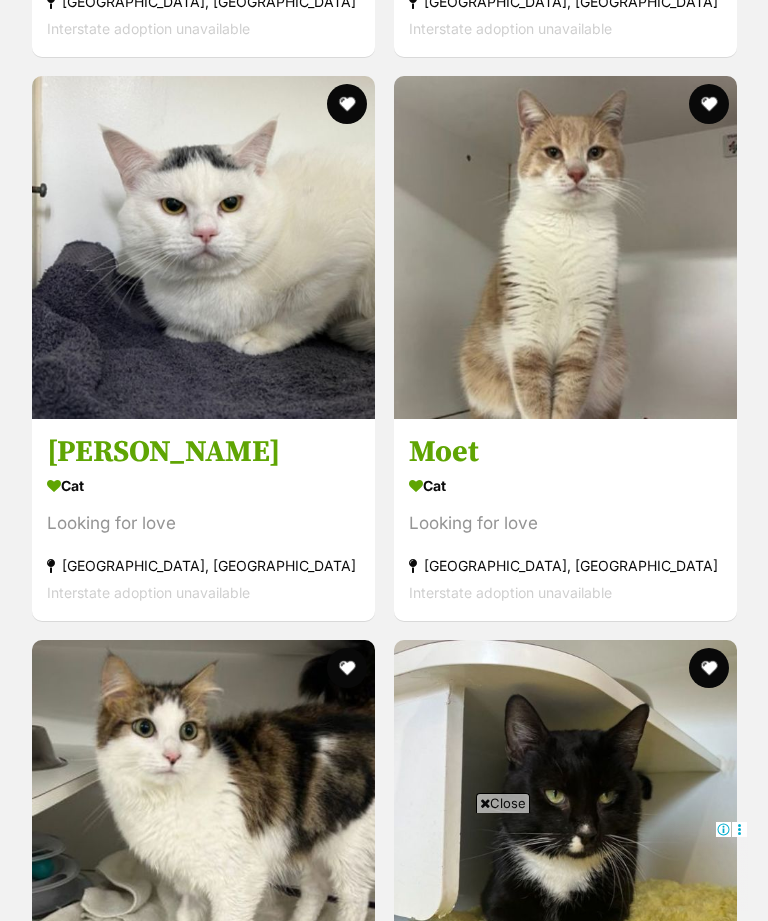 click at bounding box center (565, 247) 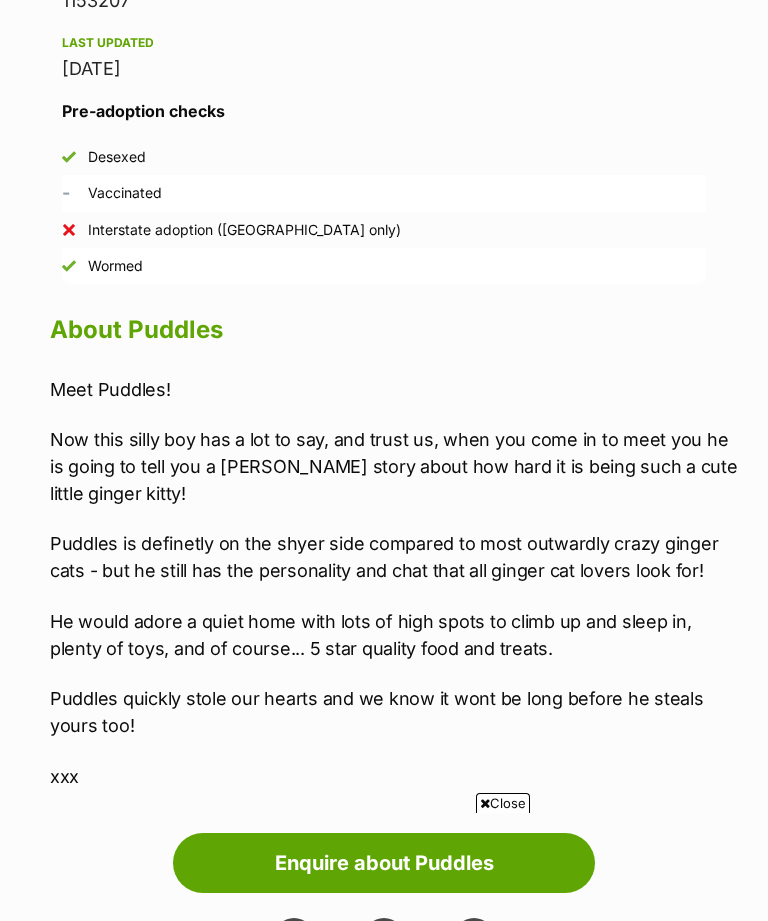 scroll, scrollTop: 1616, scrollLeft: 0, axis: vertical 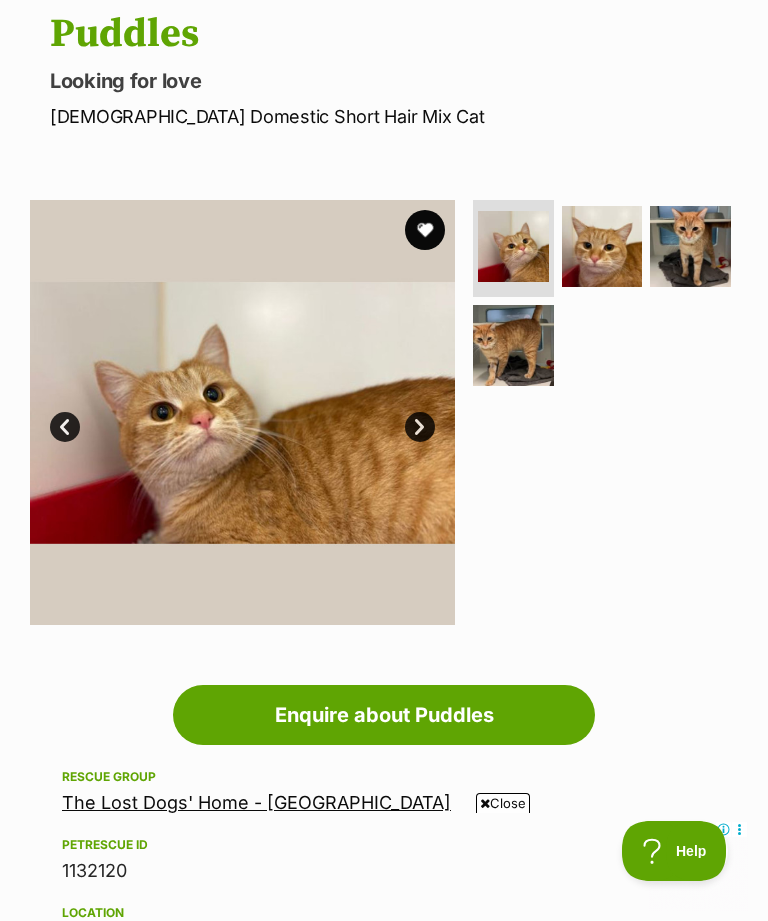 click at bounding box center (602, 246) 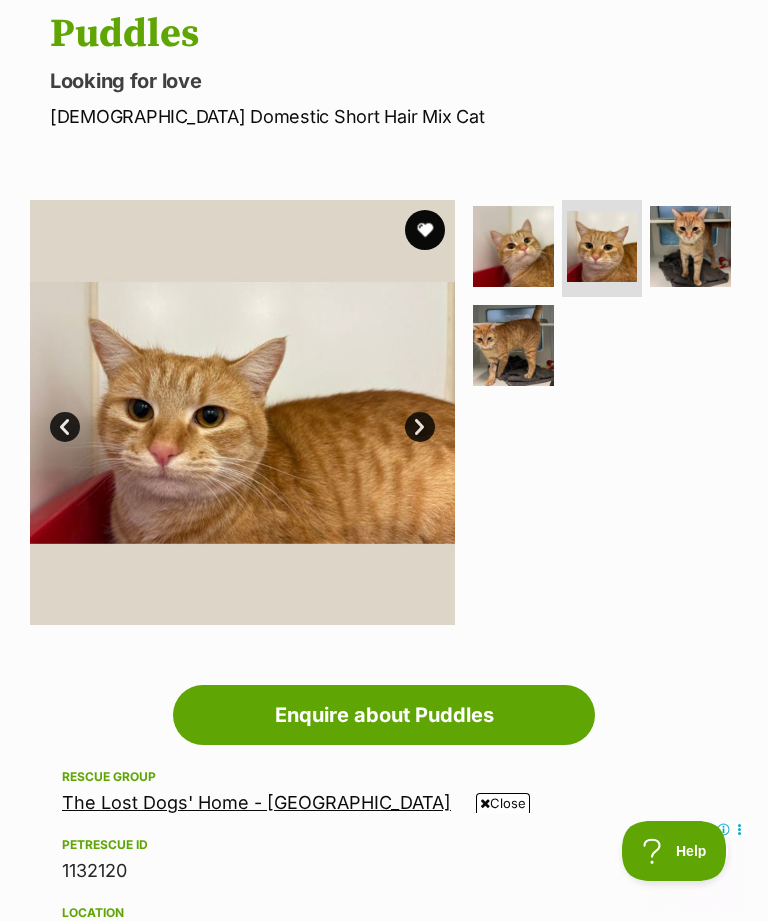 click at bounding box center [690, 246] 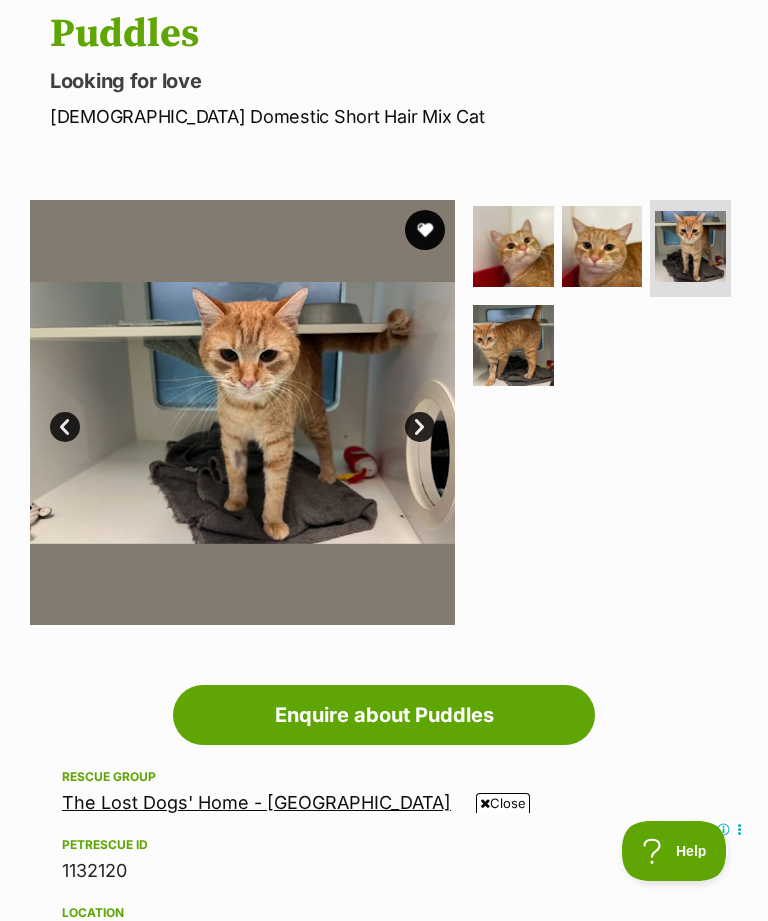 click at bounding box center (513, 345) 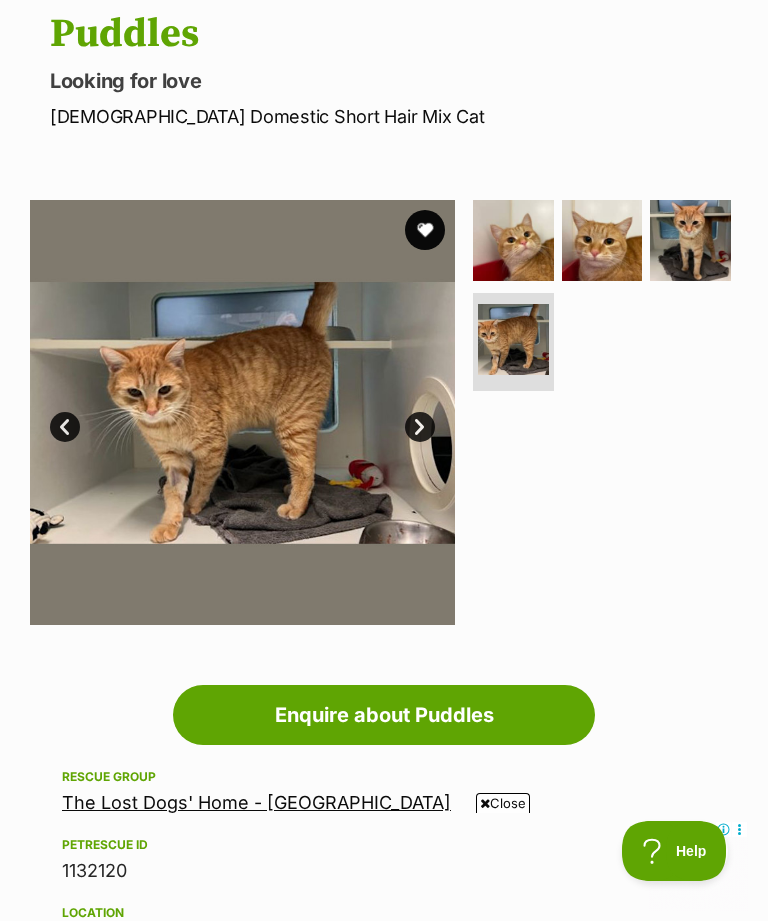 click at bounding box center [690, 240] 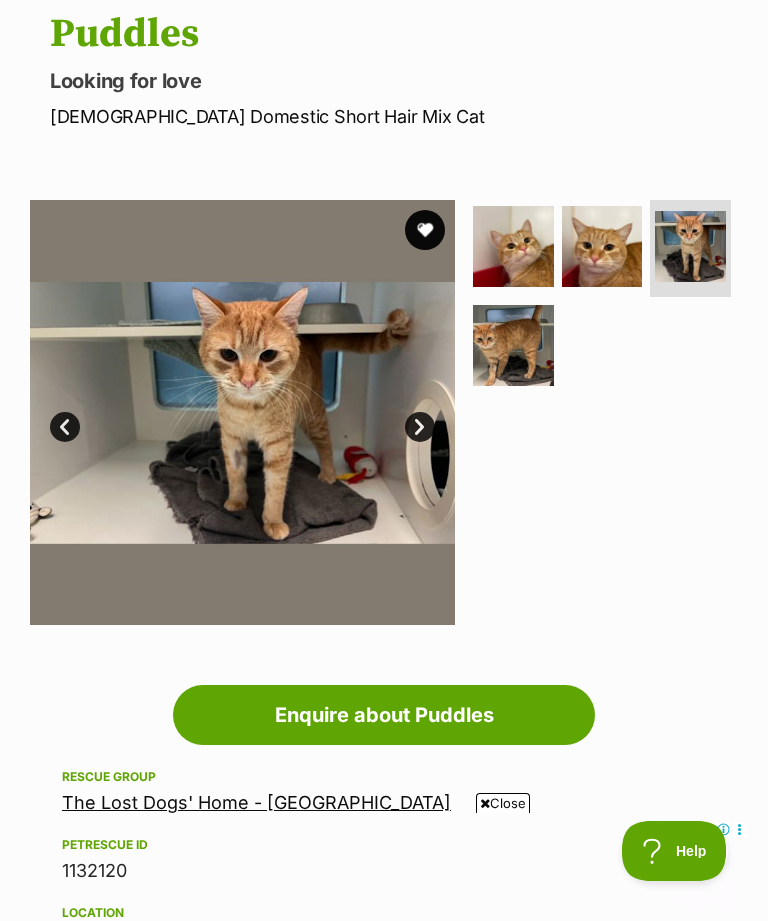 click at bounding box center (602, 246) 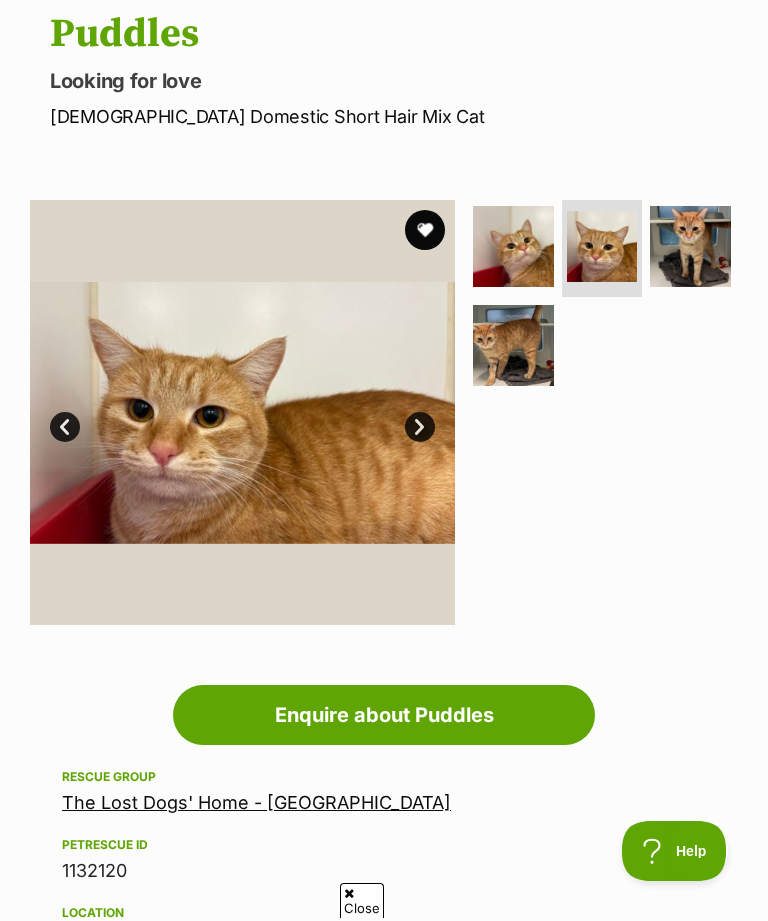 click at bounding box center (513, 246) 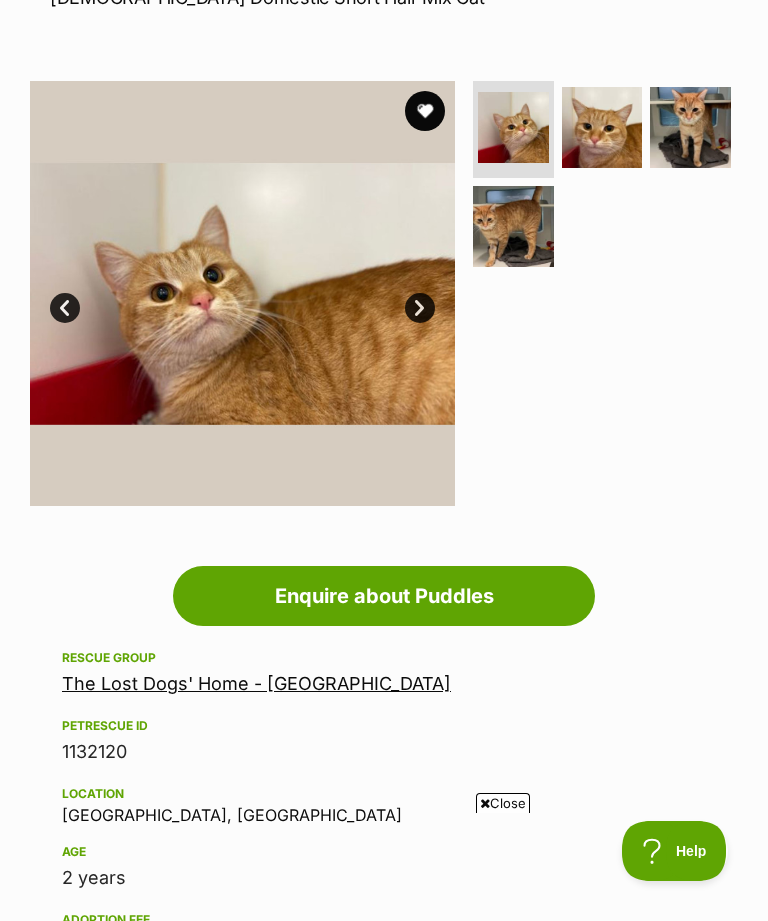 scroll, scrollTop: 318, scrollLeft: 0, axis: vertical 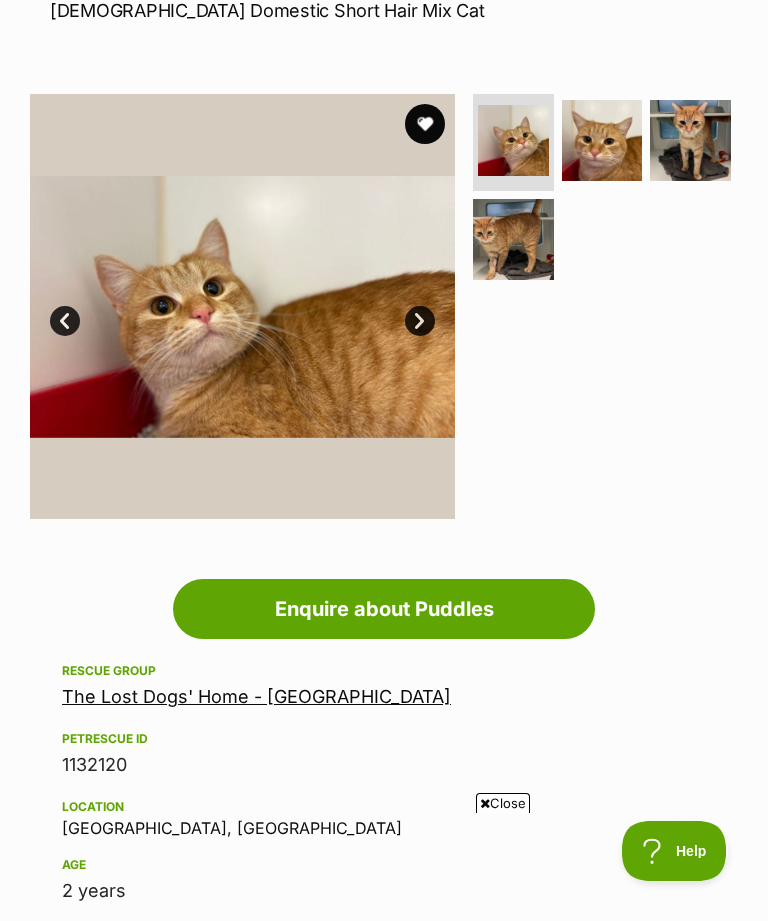 click at bounding box center (242, 306) 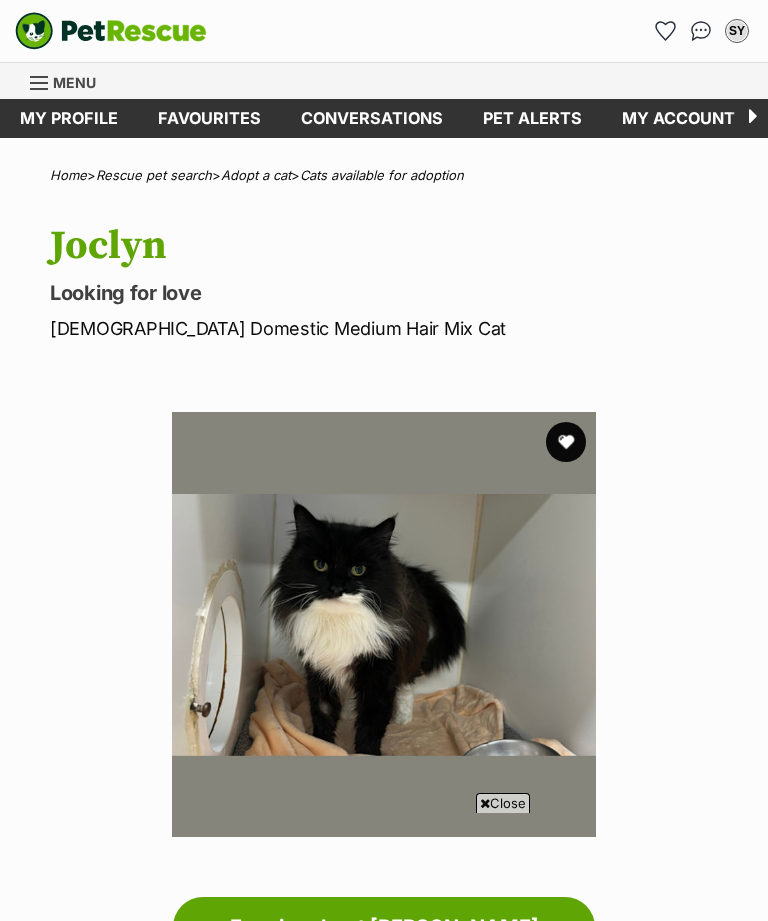 scroll, scrollTop: 1057, scrollLeft: 0, axis: vertical 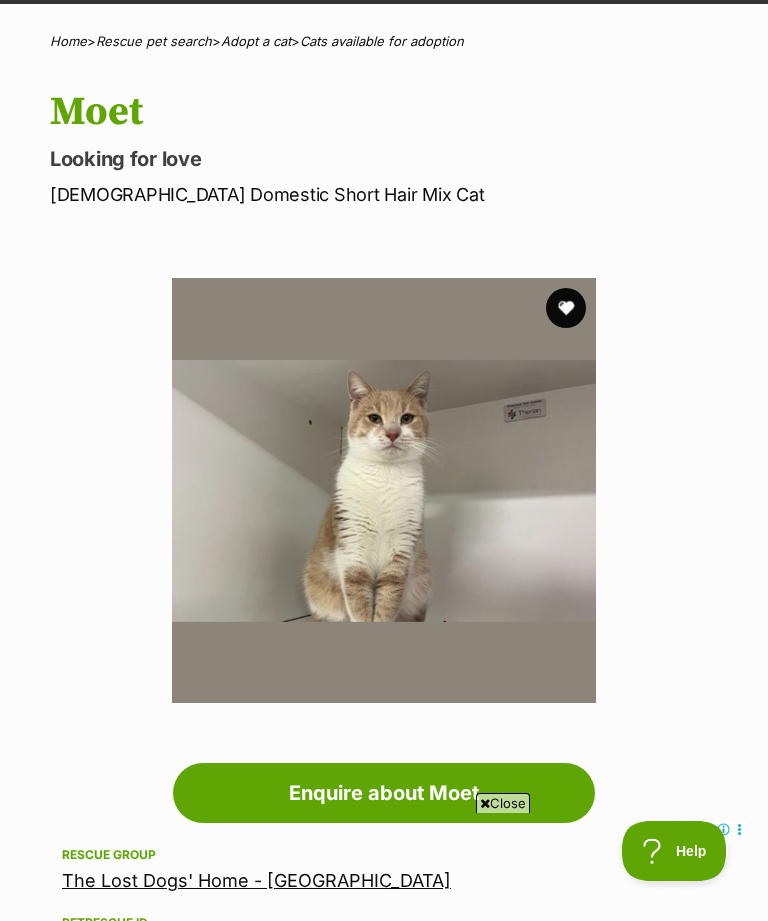 click at bounding box center [566, 308] 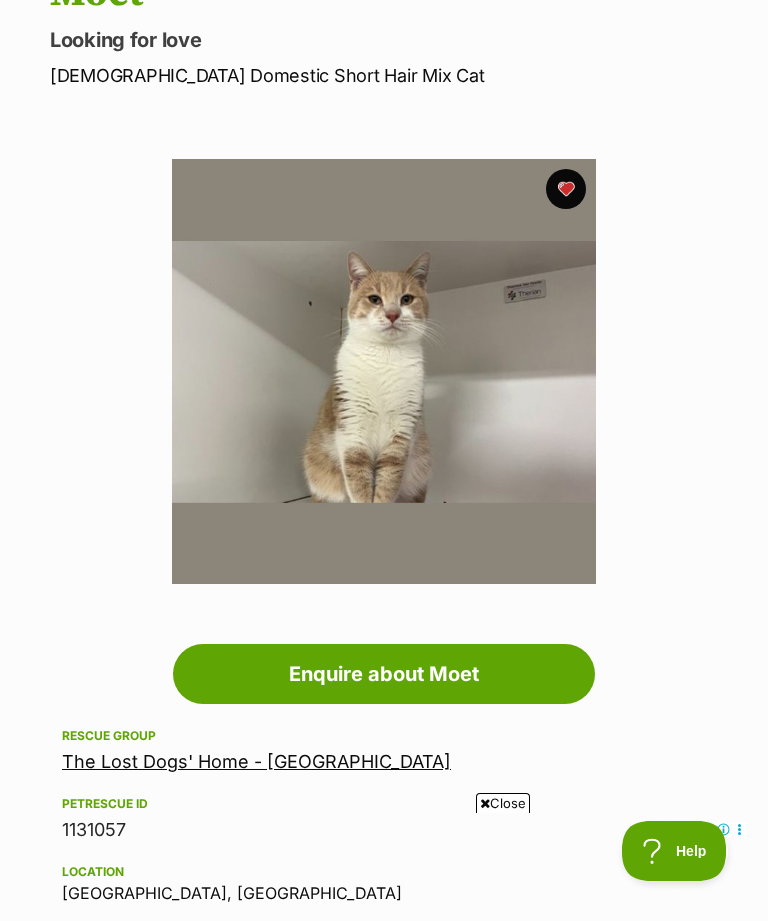 scroll, scrollTop: 238, scrollLeft: 0, axis: vertical 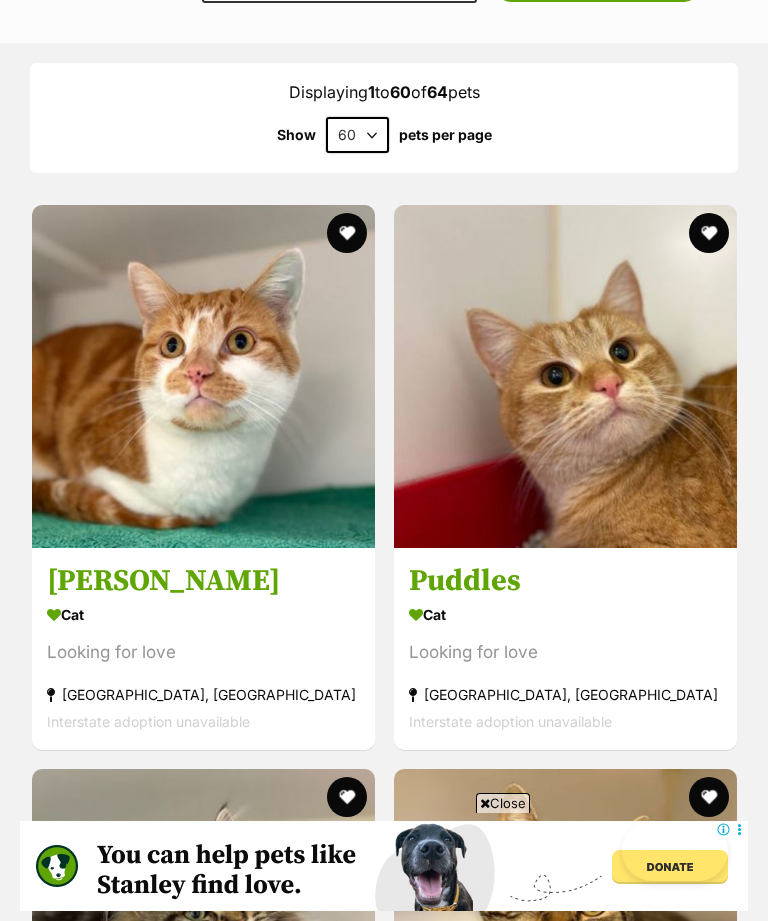 click on "[PERSON_NAME]" at bounding box center [203, 581] 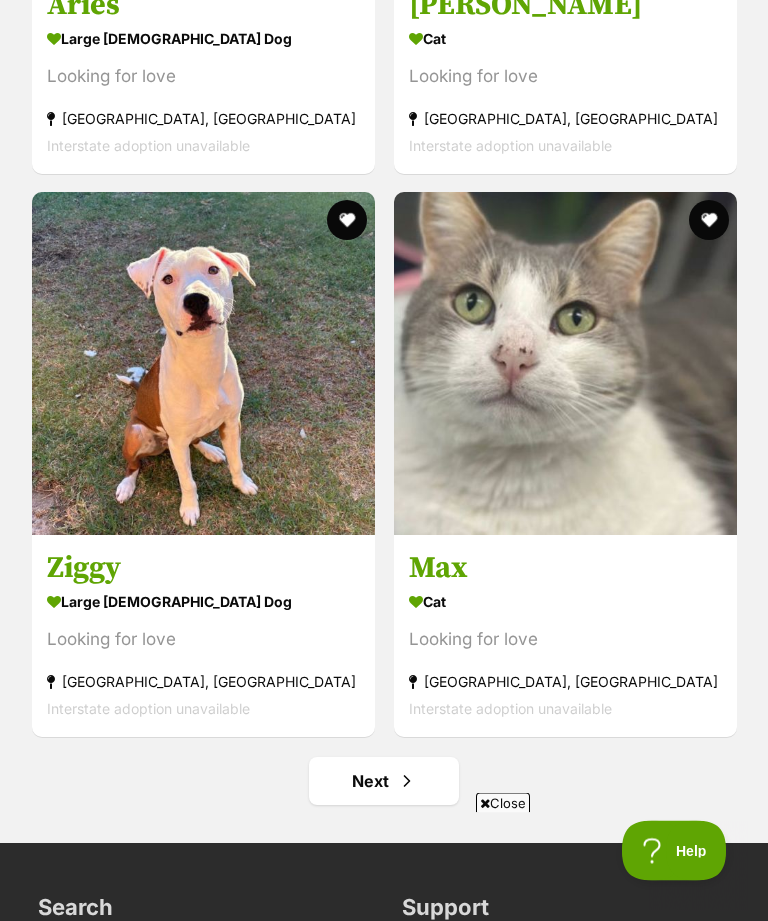 scroll, scrollTop: 17911, scrollLeft: 0, axis: vertical 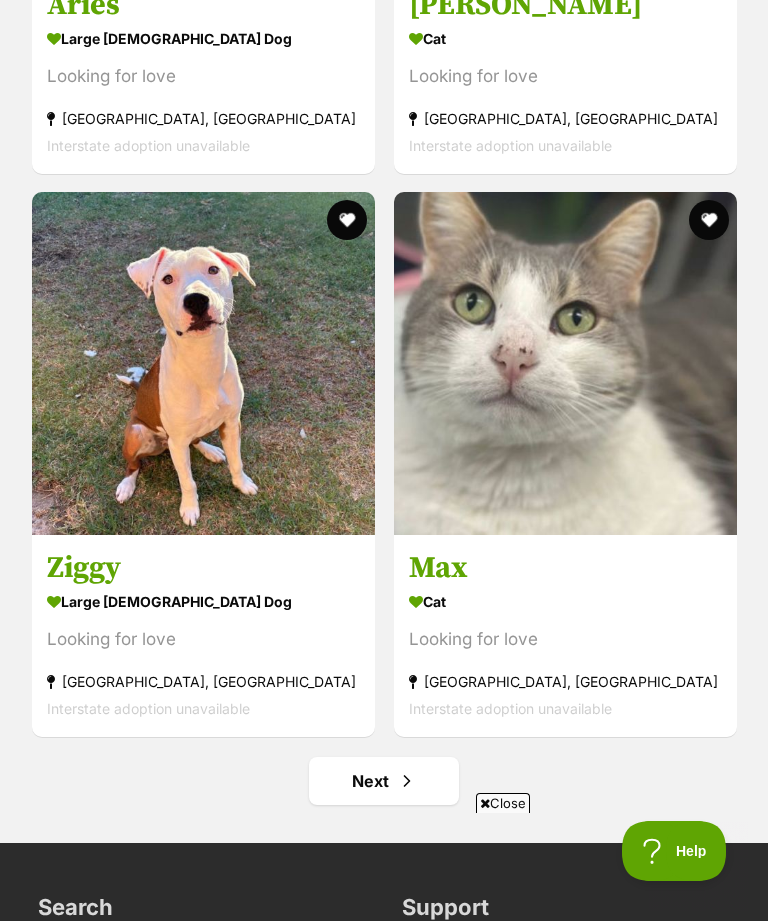 click at bounding box center (407, 781) 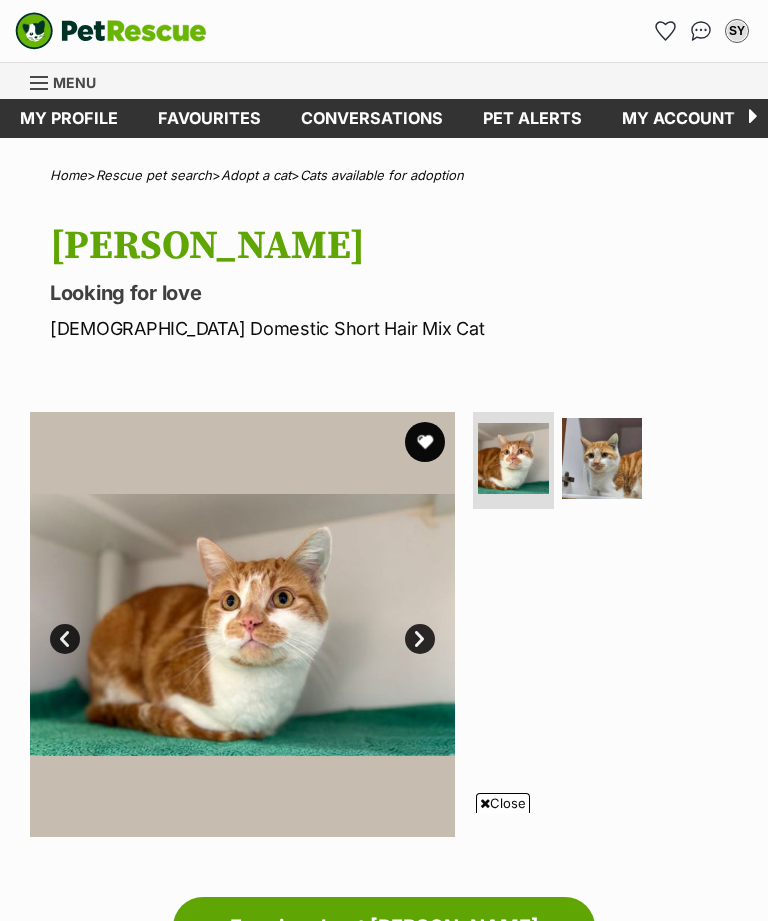scroll, scrollTop: 1593, scrollLeft: 0, axis: vertical 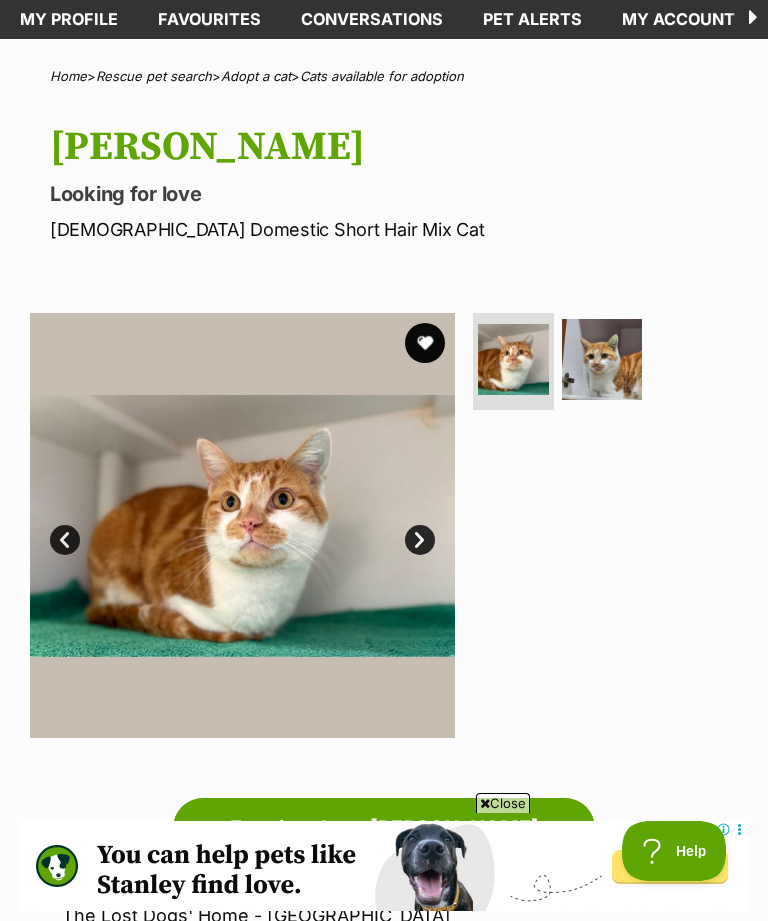 click at bounding box center [602, 359] 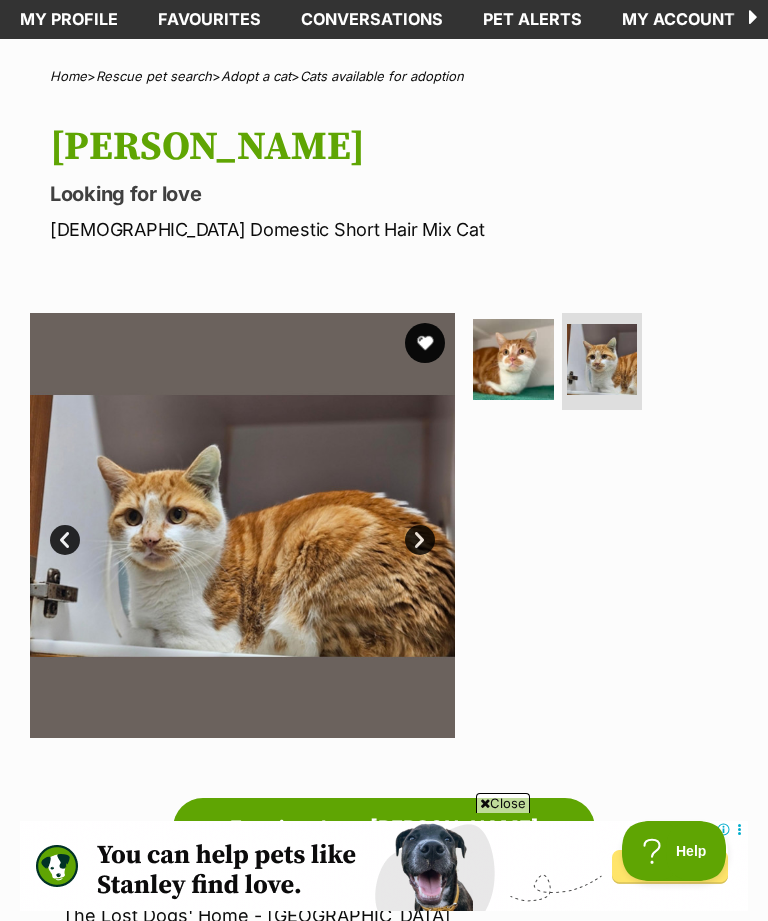 click at bounding box center (513, 359) 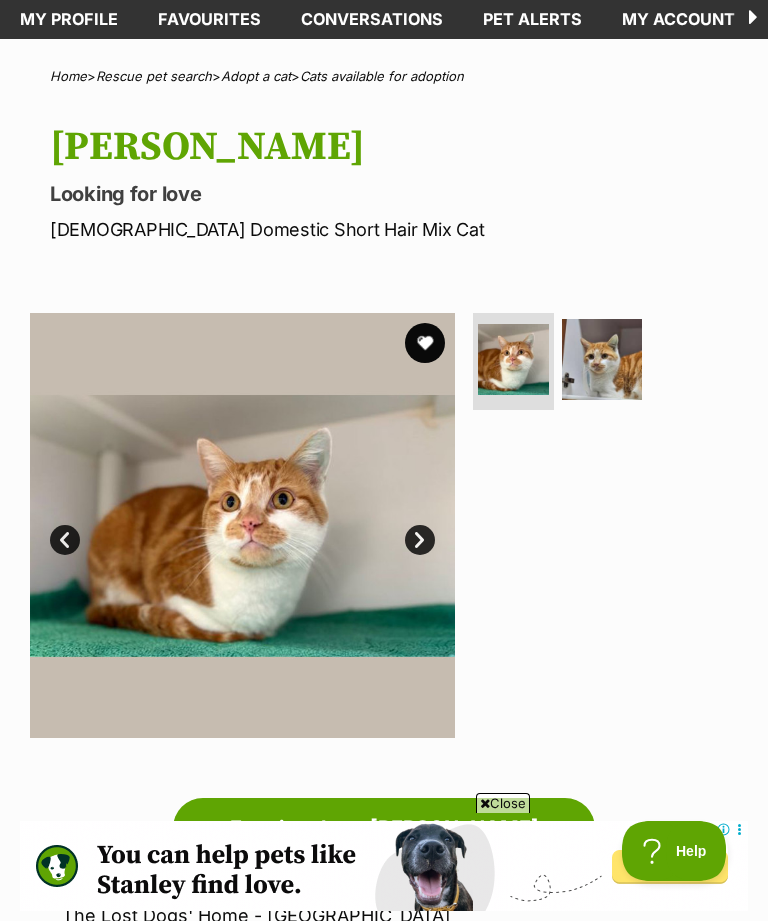 scroll, scrollTop: 0, scrollLeft: 0, axis: both 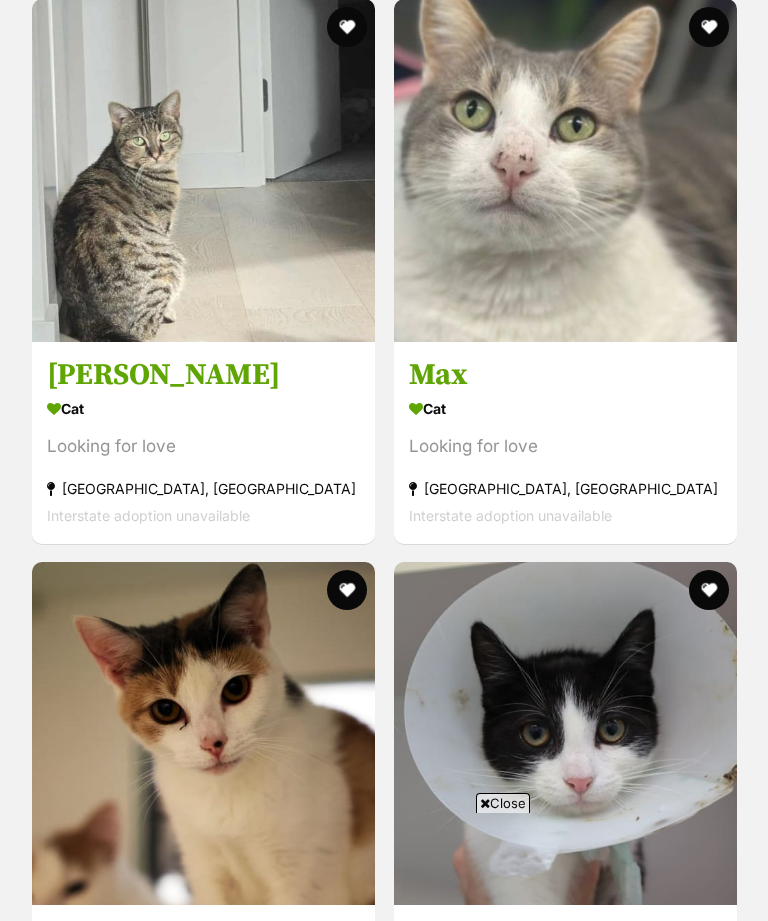 click on "Max" at bounding box center (565, 374) 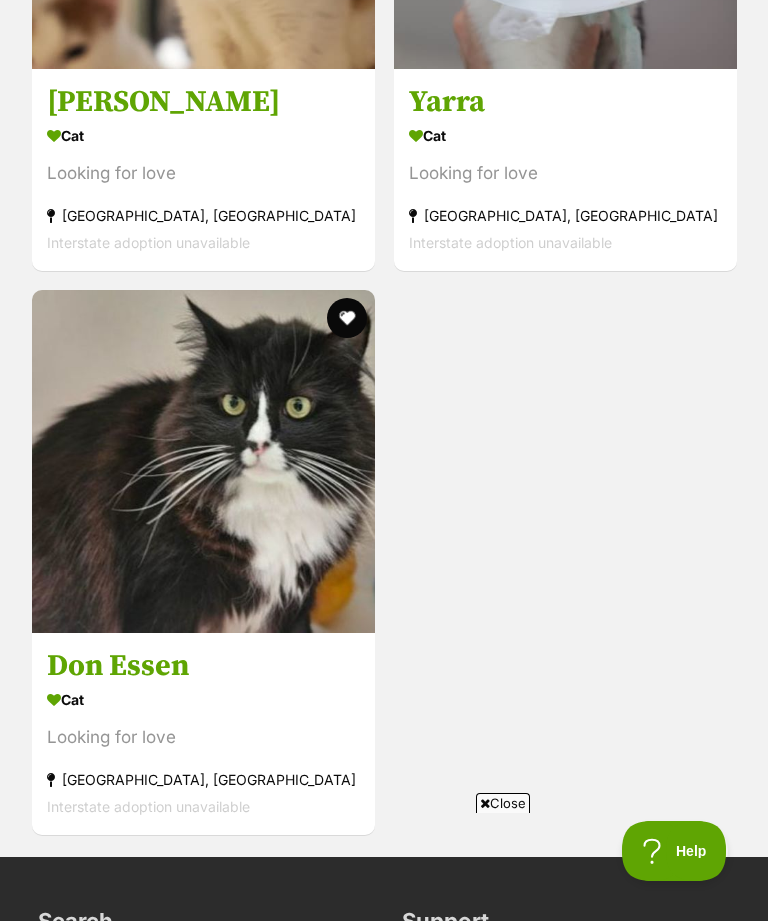 scroll, scrollTop: 13966, scrollLeft: 0, axis: vertical 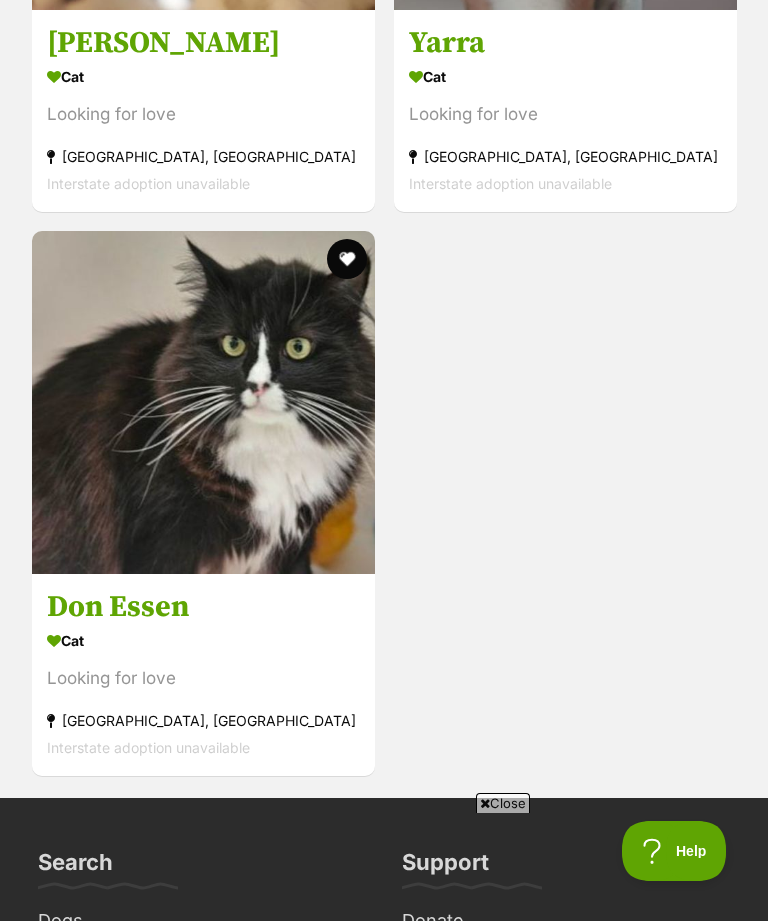 click on "Don Essen" at bounding box center (203, 607) 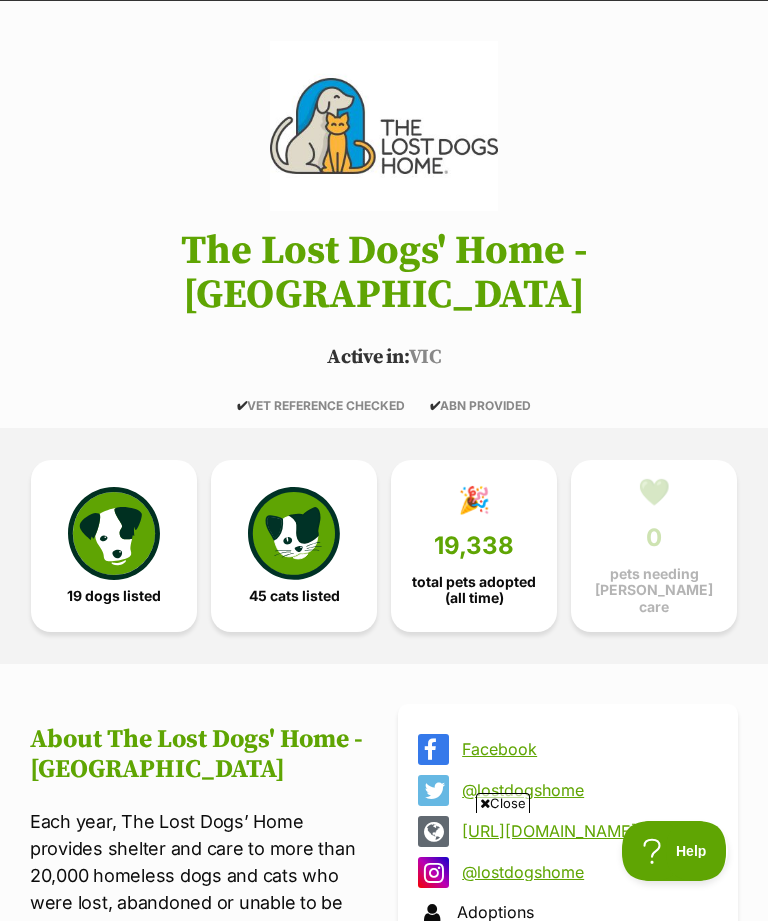scroll, scrollTop: 0, scrollLeft: 0, axis: both 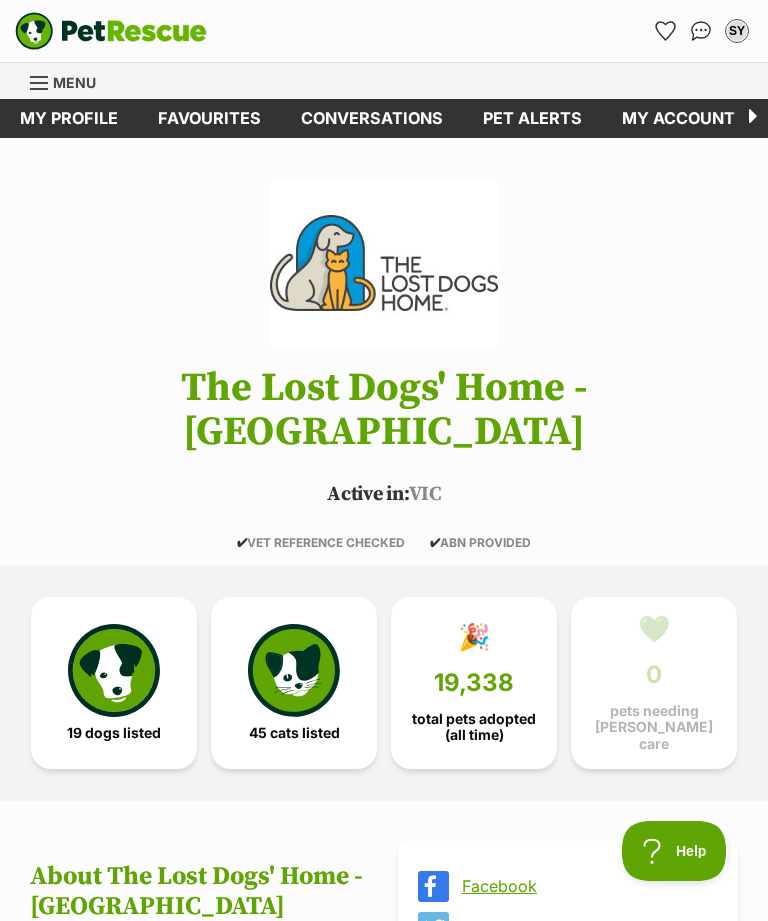 click on "Favourites" at bounding box center [209, 118] 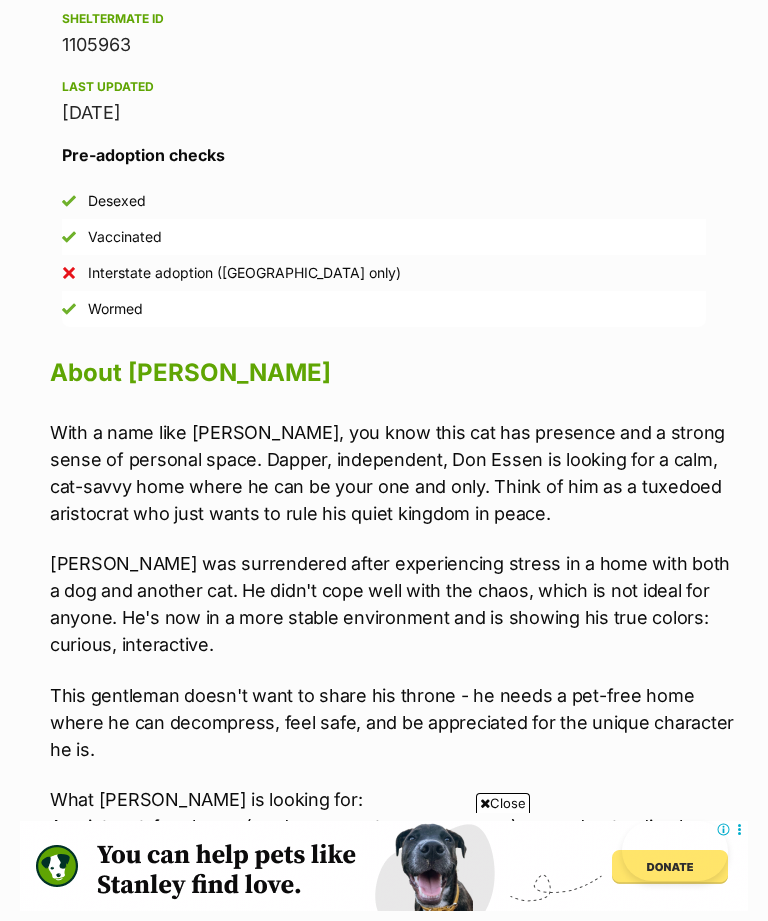 scroll, scrollTop: 0, scrollLeft: 0, axis: both 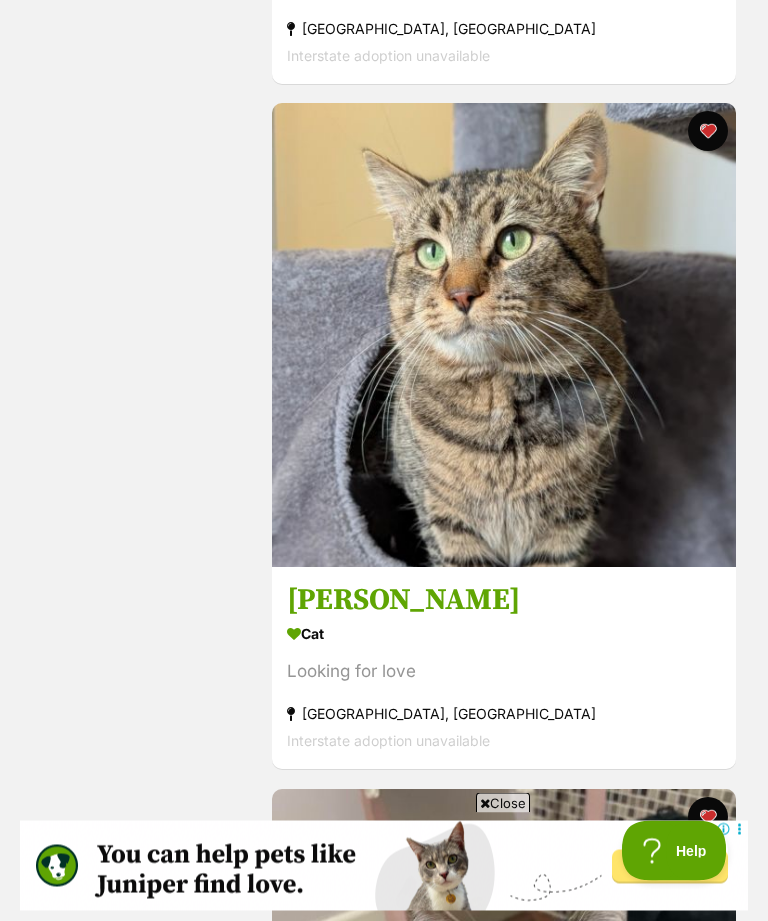 click on "[GEOGRAPHIC_DATA], [GEOGRAPHIC_DATA]" at bounding box center [504, 715] 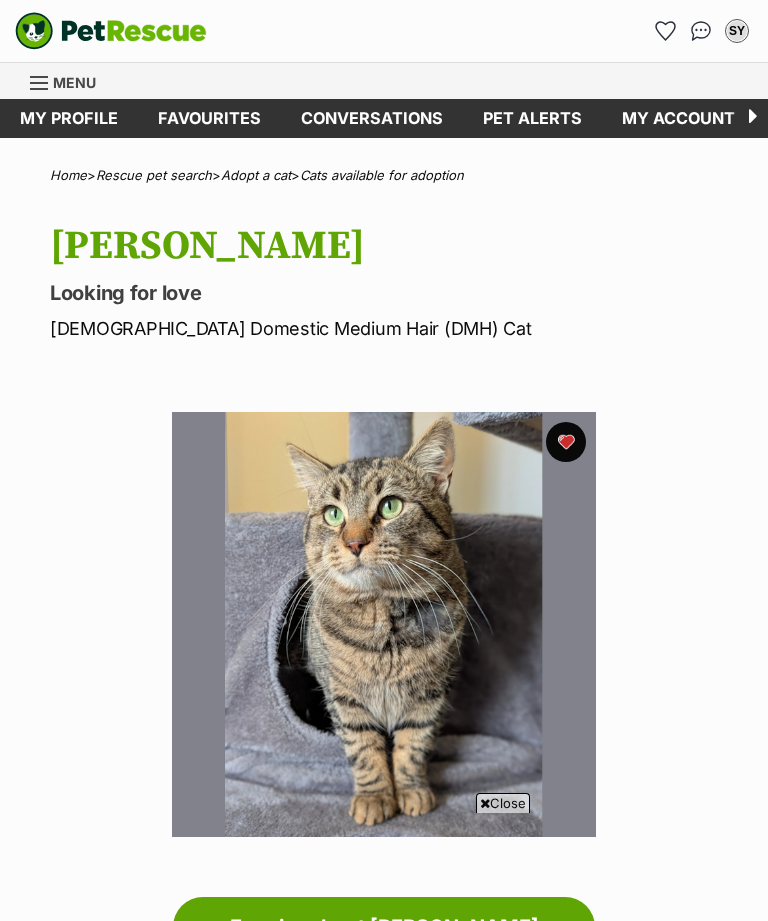 scroll, scrollTop: 445, scrollLeft: 0, axis: vertical 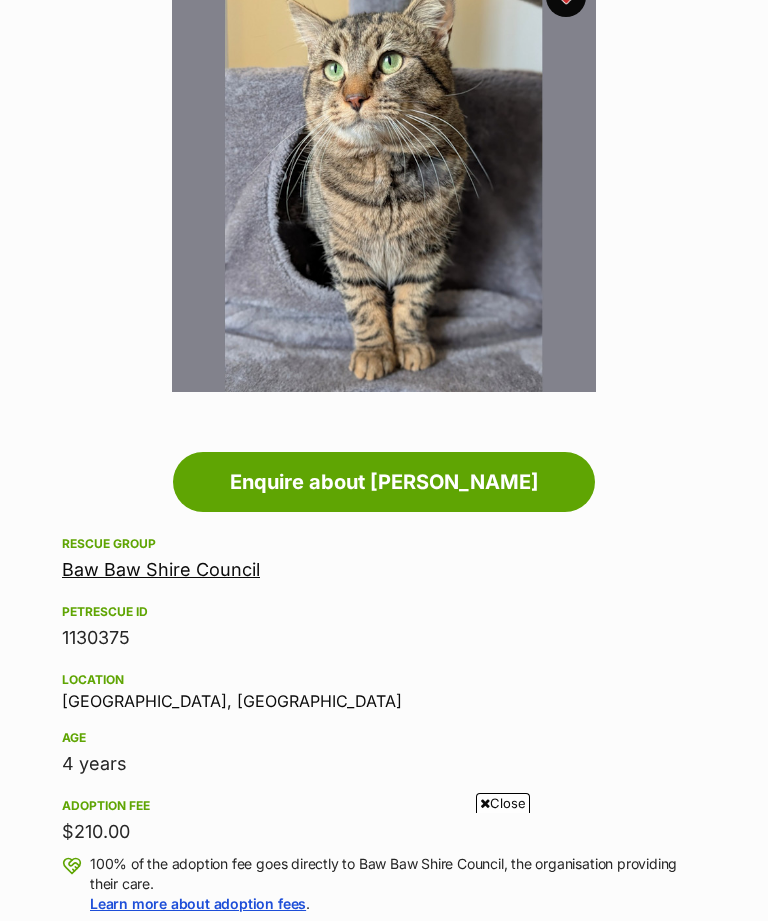 click on "Location
Longwarry North, VIC" at bounding box center (384, 689) 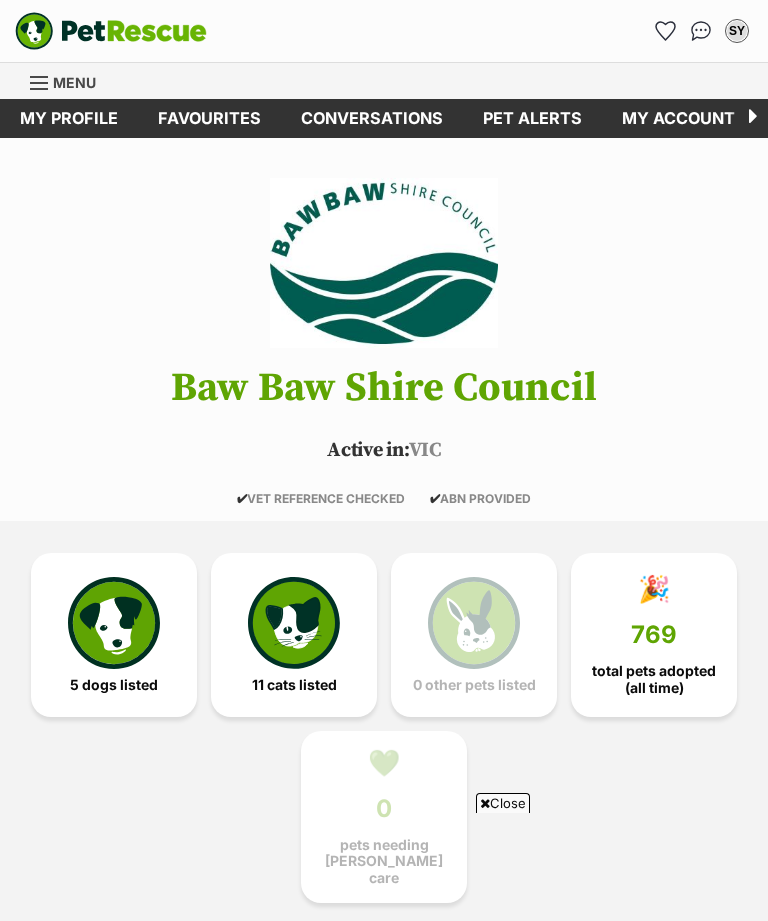 scroll, scrollTop: 3349, scrollLeft: 0, axis: vertical 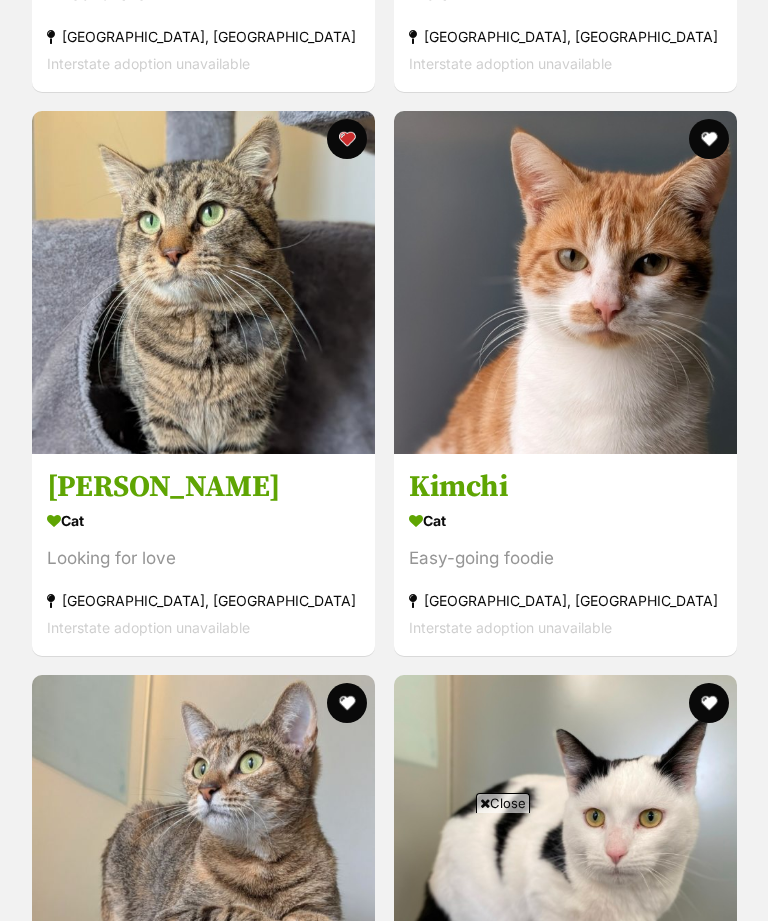 click on "Kimchi" at bounding box center (565, 487) 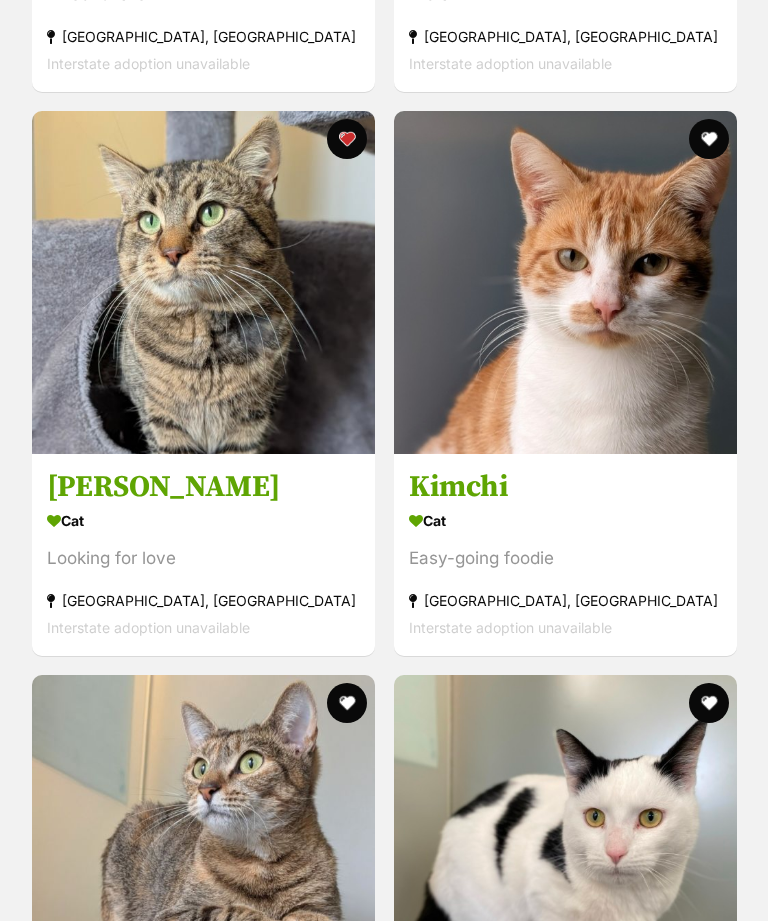 scroll, scrollTop: 0, scrollLeft: 0, axis: both 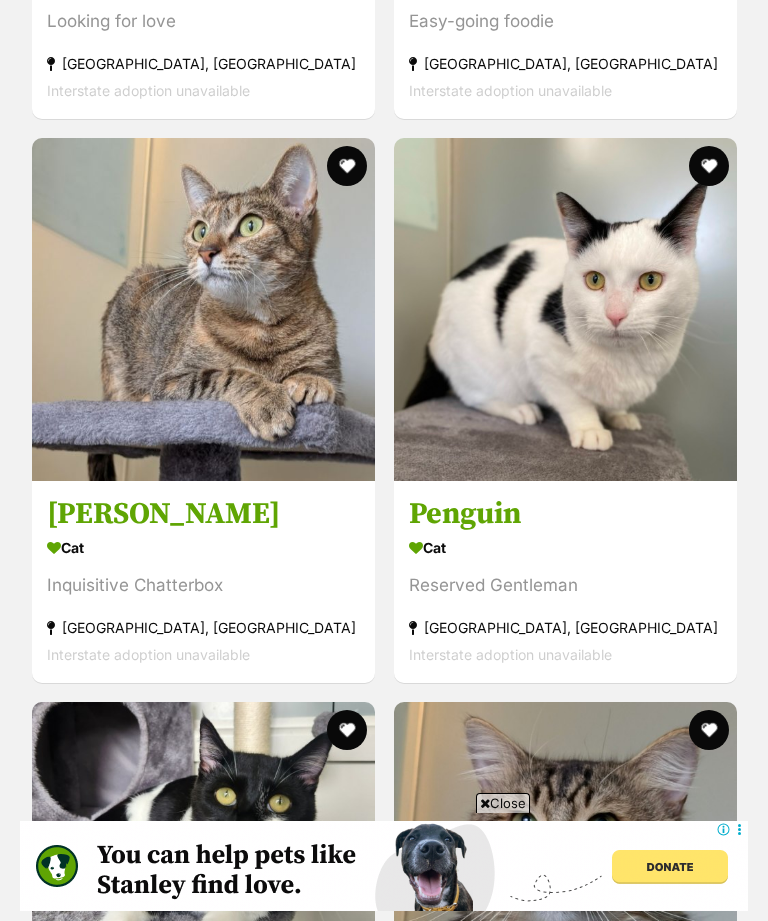 click on "Penguin" at bounding box center (565, 514) 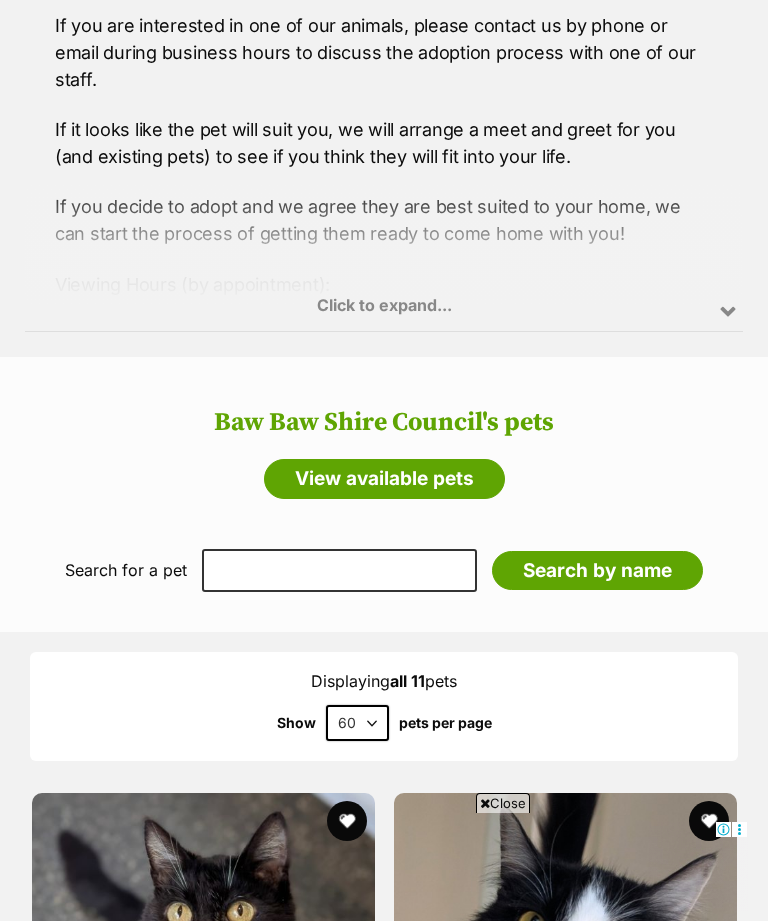 scroll, scrollTop: 0, scrollLeft: 0, axis: both 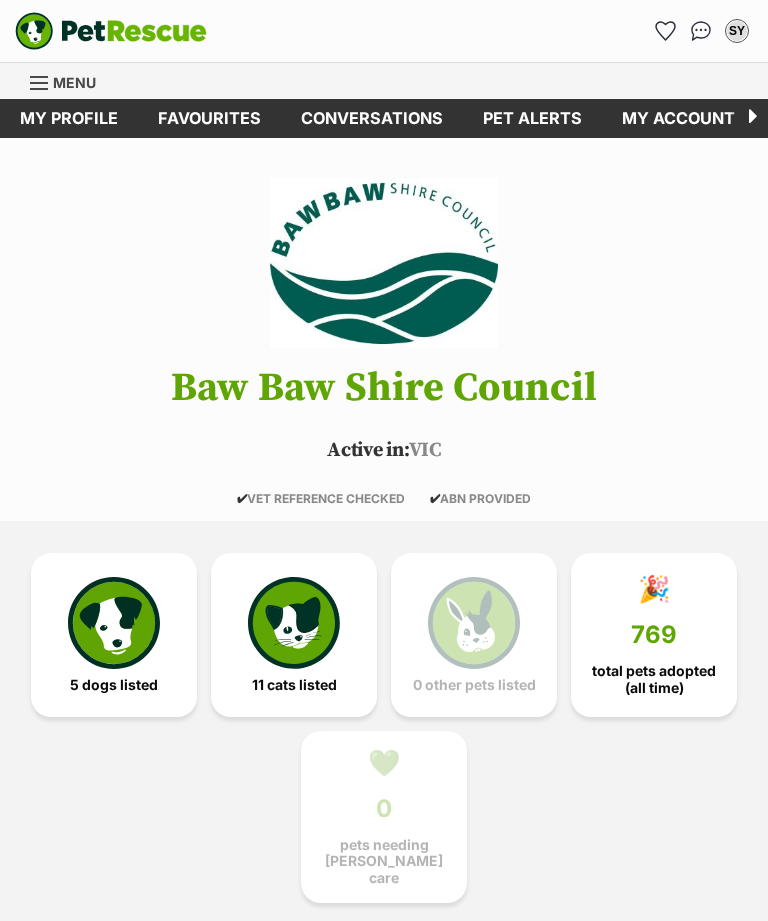 click on "Favourites" at bounding box center [209, 118] 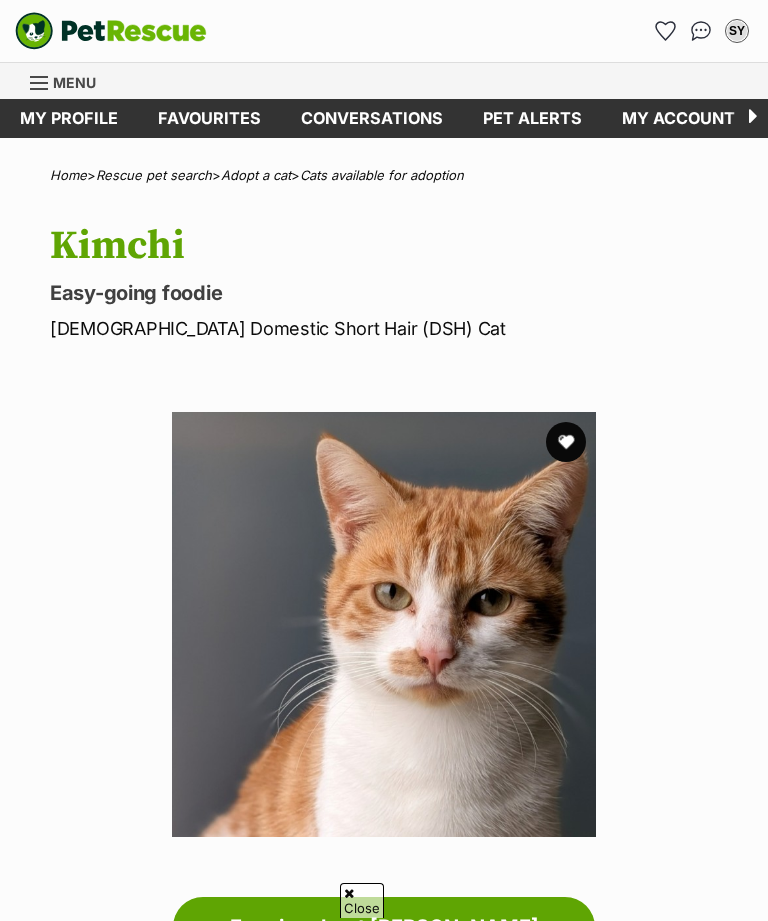 scroll, scrollTop: 1134, scrollLeft: 0, axis: vertical 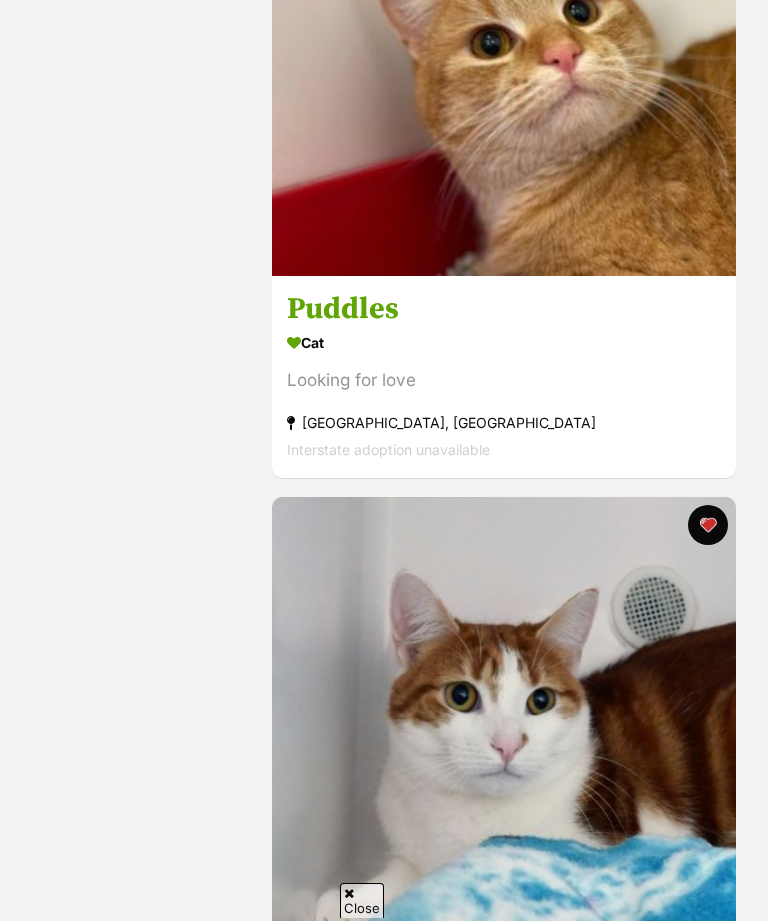 click at bounding box center (708, -160) 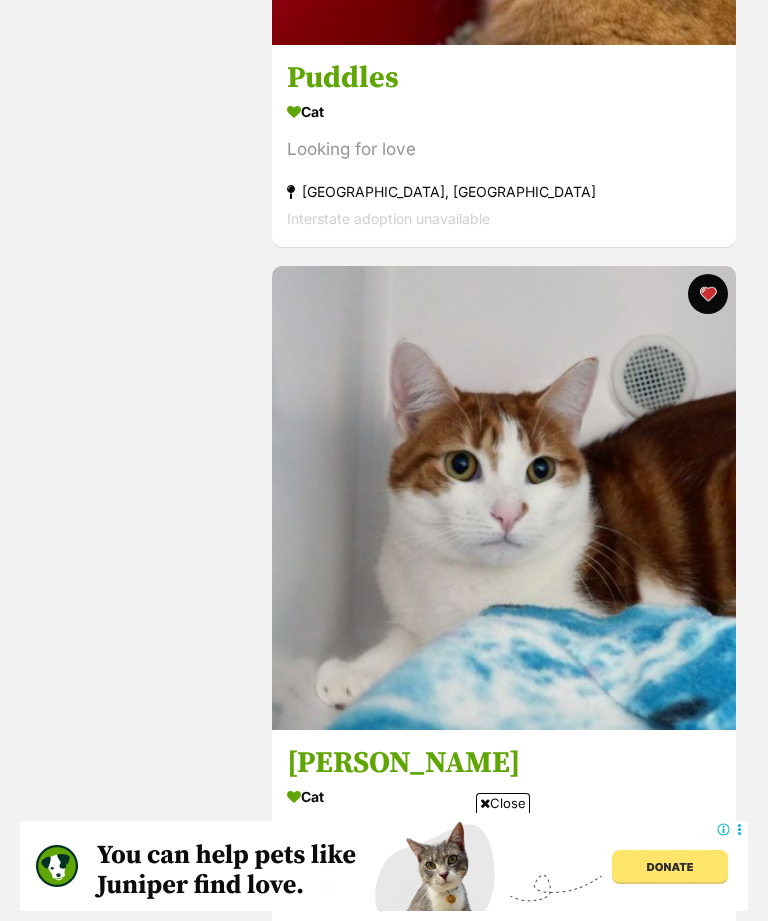 scroll, scrollTop: 0, scrollLeft: 0, axis: both 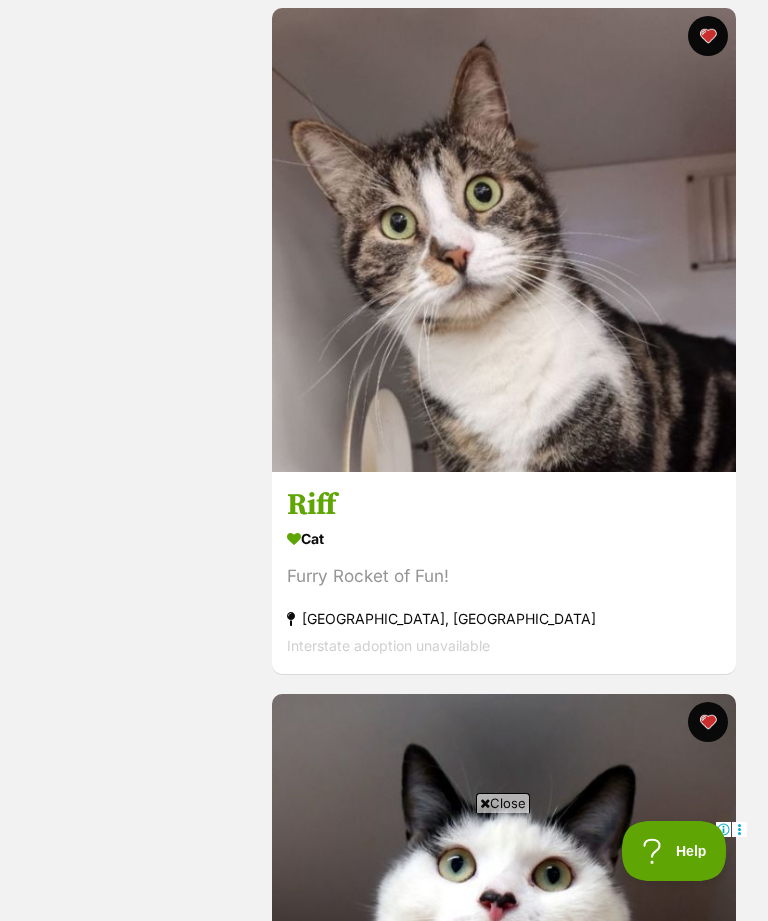 click on "[GEOGRAPHIC_DATA], [GEOGRAPHIC_DATA]" at bounding box center [504, 619] 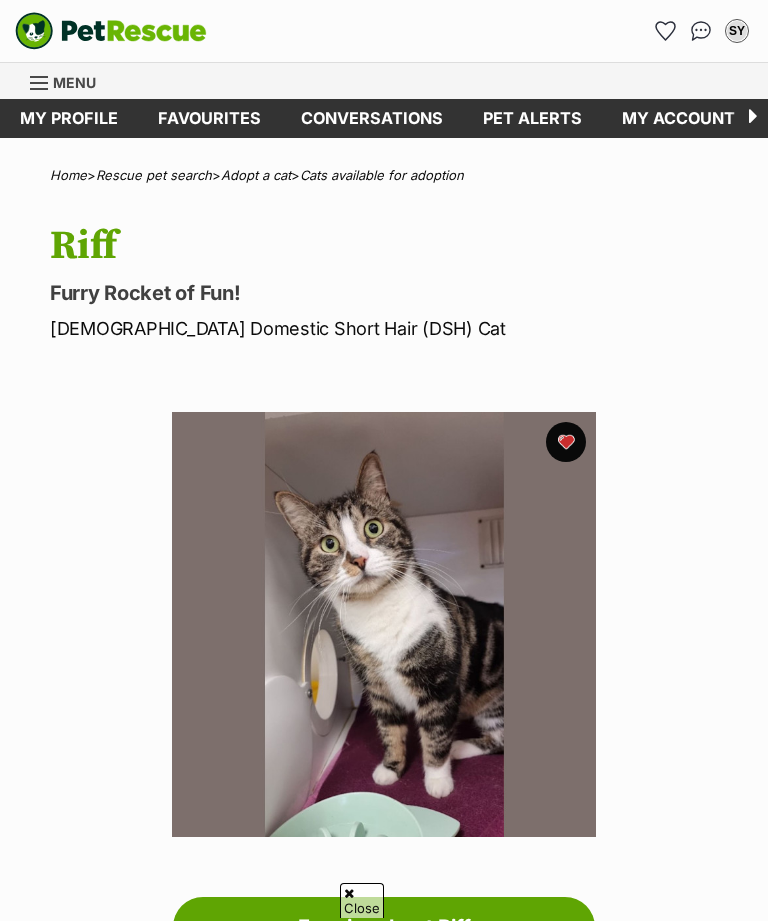 scroll, scrollTop: 324, scrollLeft: 0, axis: vertical 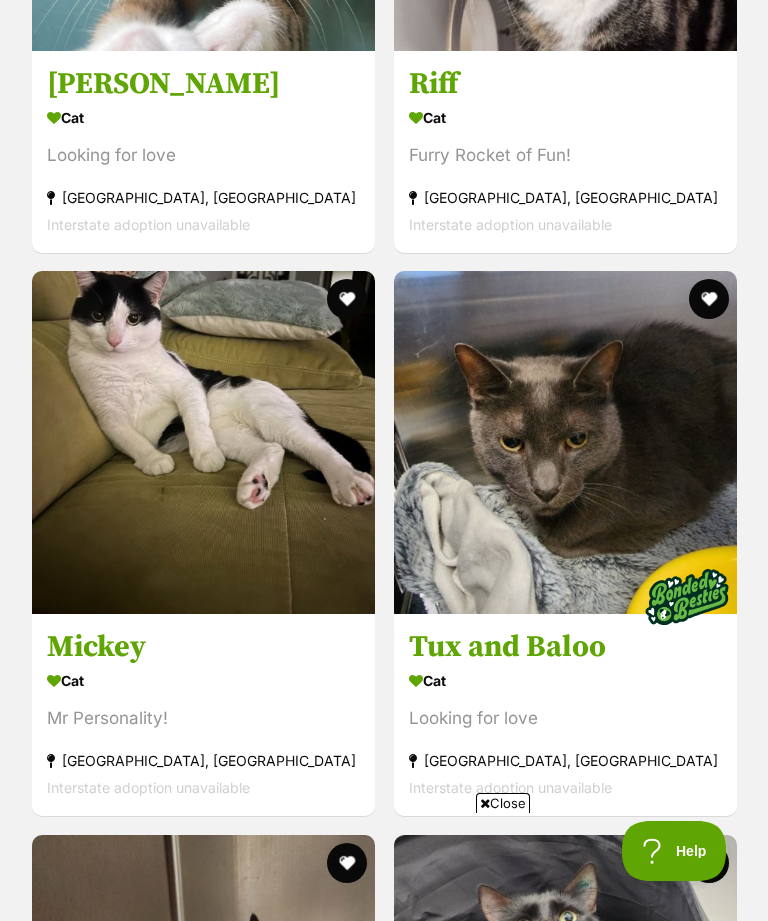 click on "Mickey" at bounding box center [203, 647] 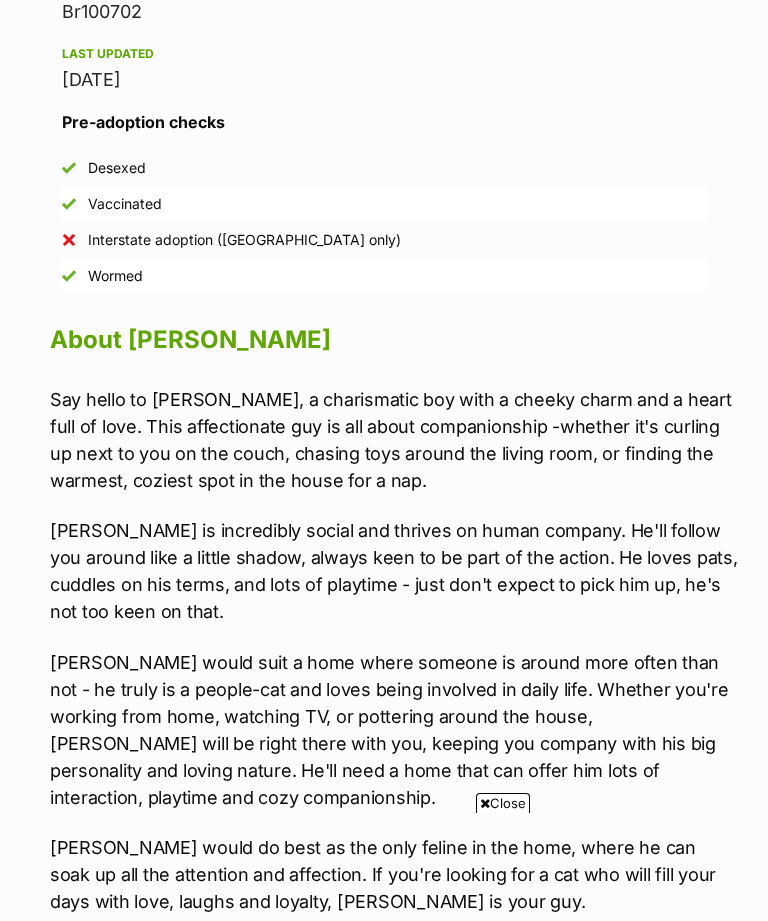 scroll, scrollTop: 1584, scrollLeft: 0, axis: vertical 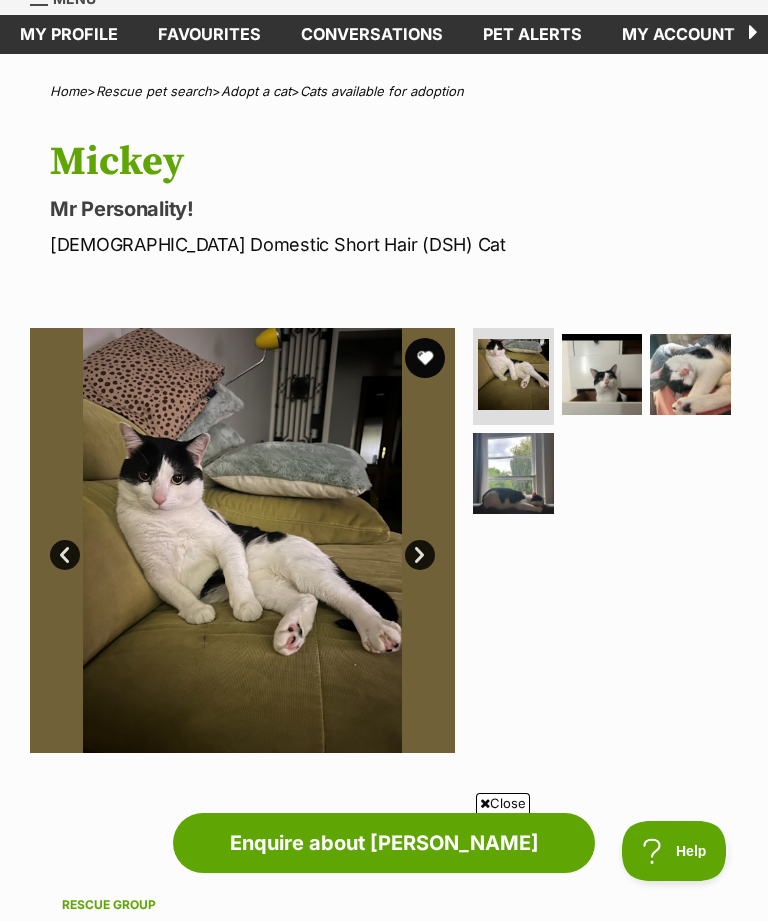 click at bounding box center (602, 374) 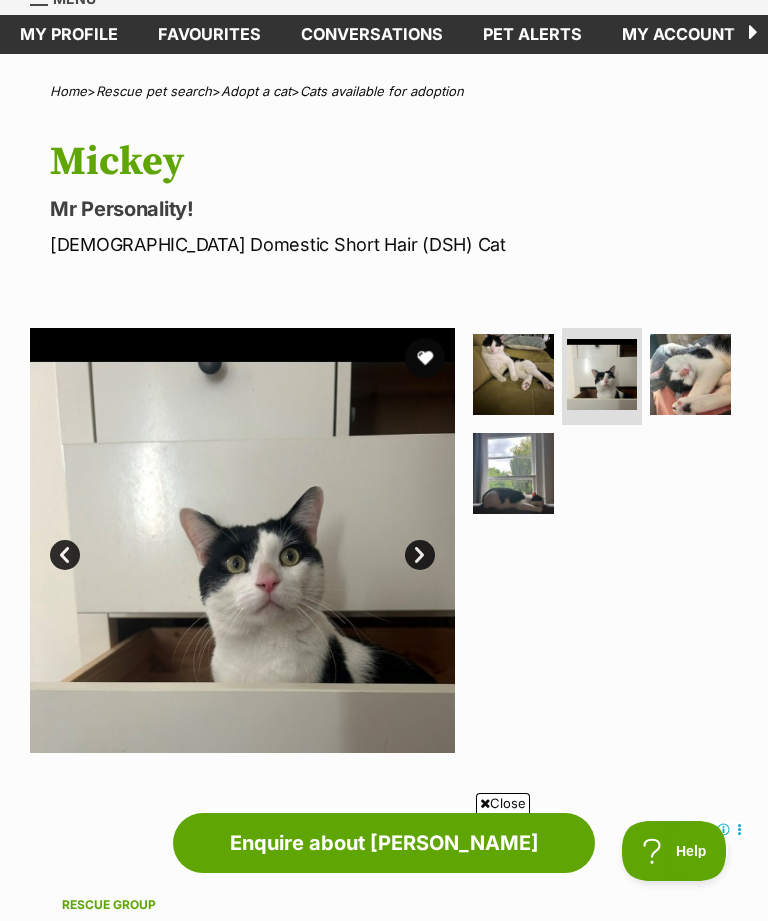 scroll, scrollTop: 0, scrollLeft: 0, axis: both 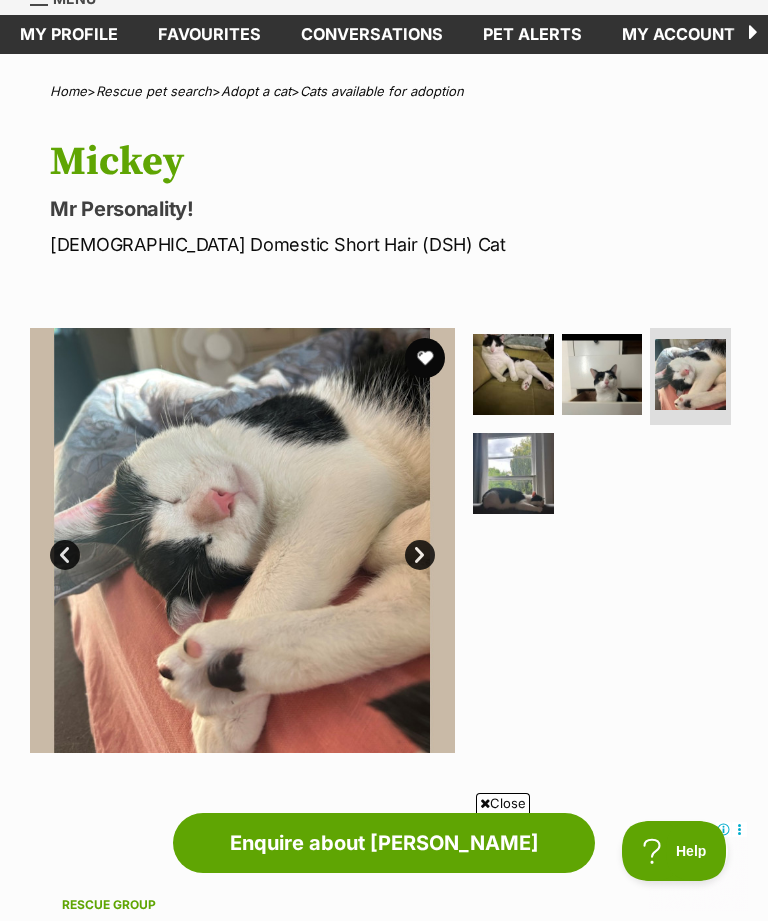 click at bounding box center (513, 473) 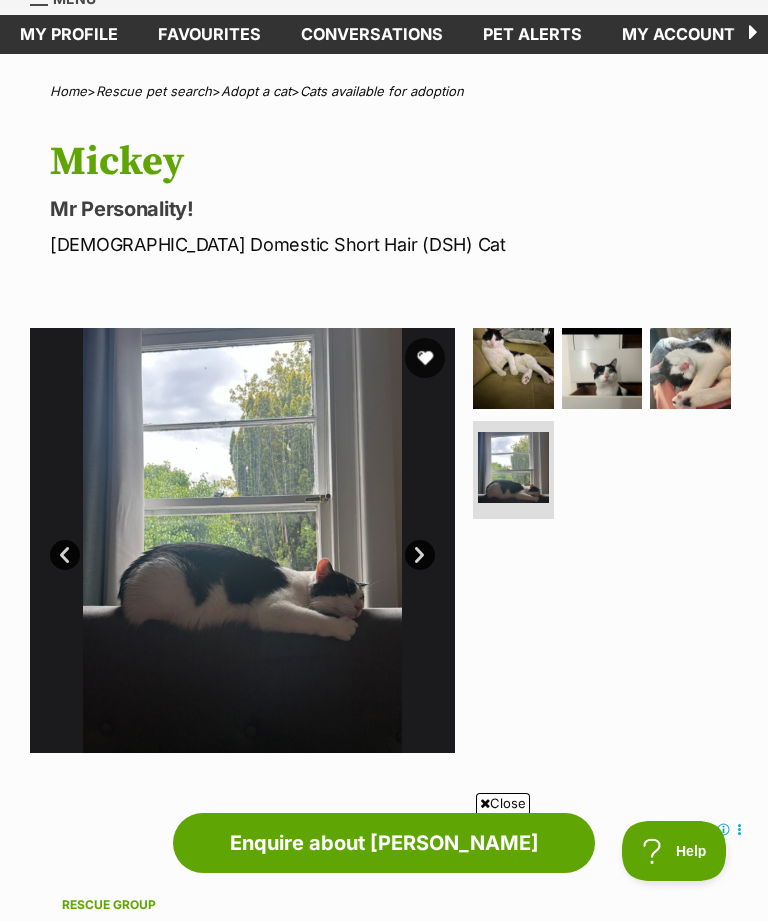 click at bounding box center (690, 368) 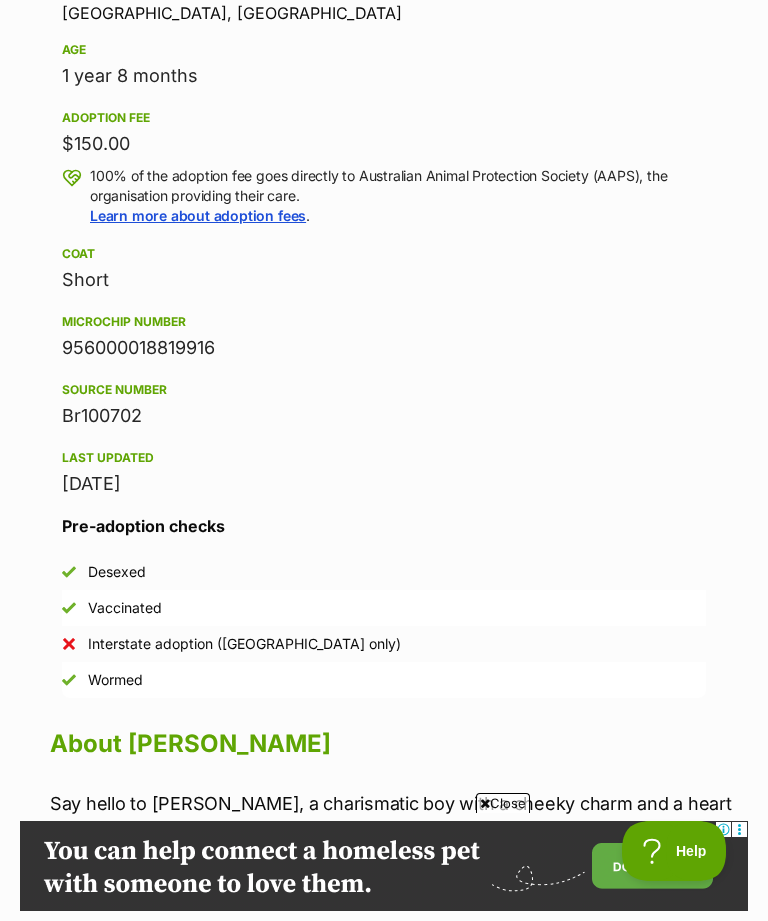scroll, scrollTop: 0, scrollLeft: 0, axis: both 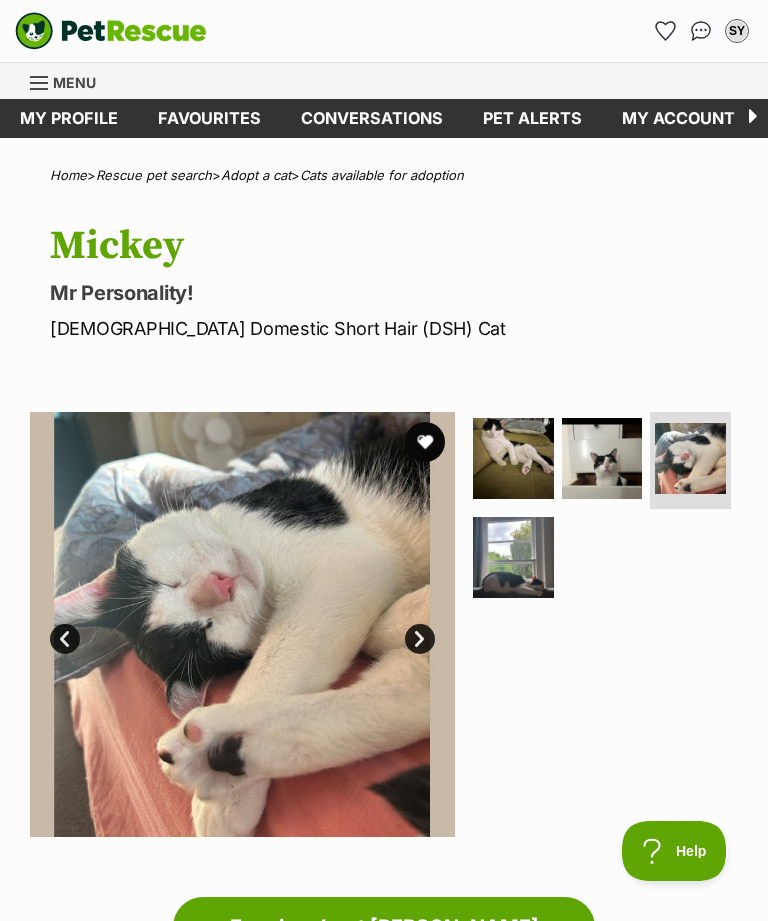 click at bounding box center [602, 458] 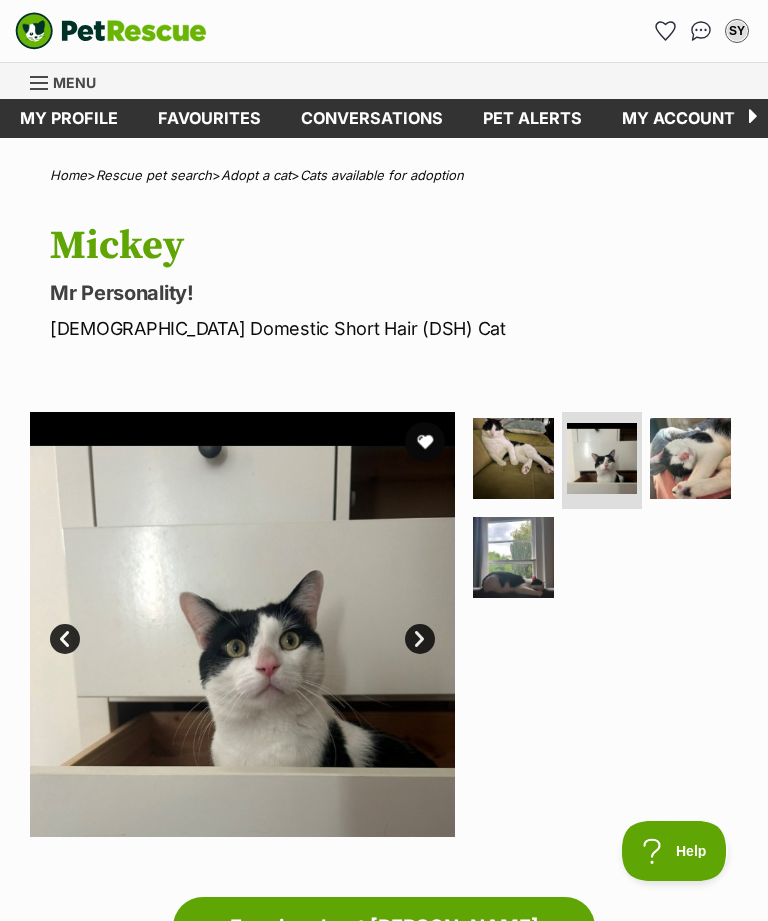 click at bounding box center (513, 458) 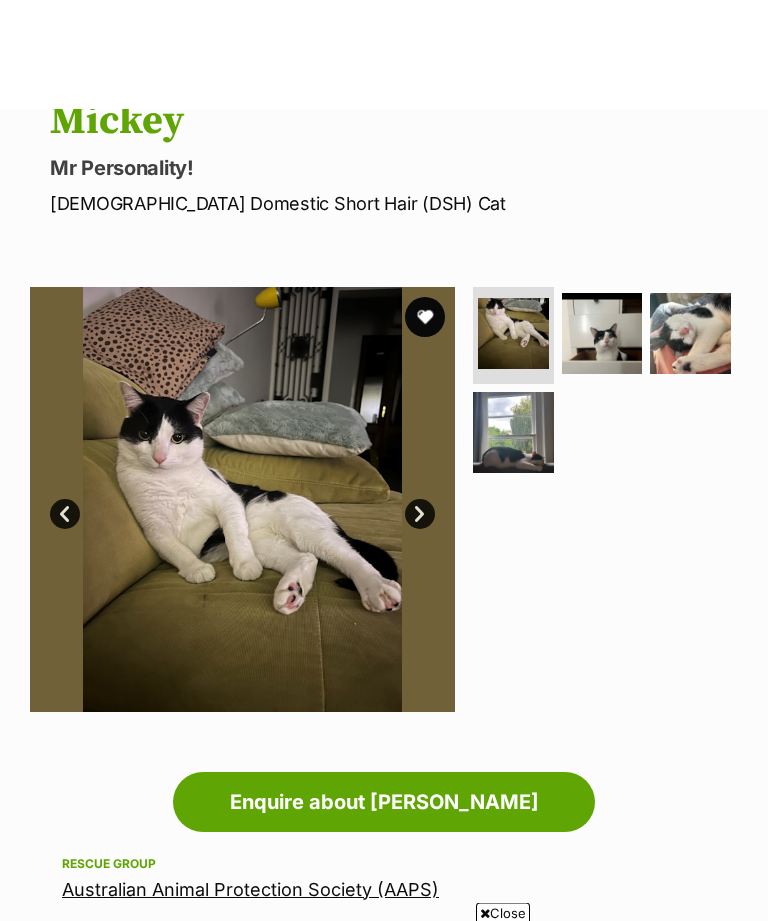 scroll, scrollTop: 0, scrollLeft: 0, axis: both 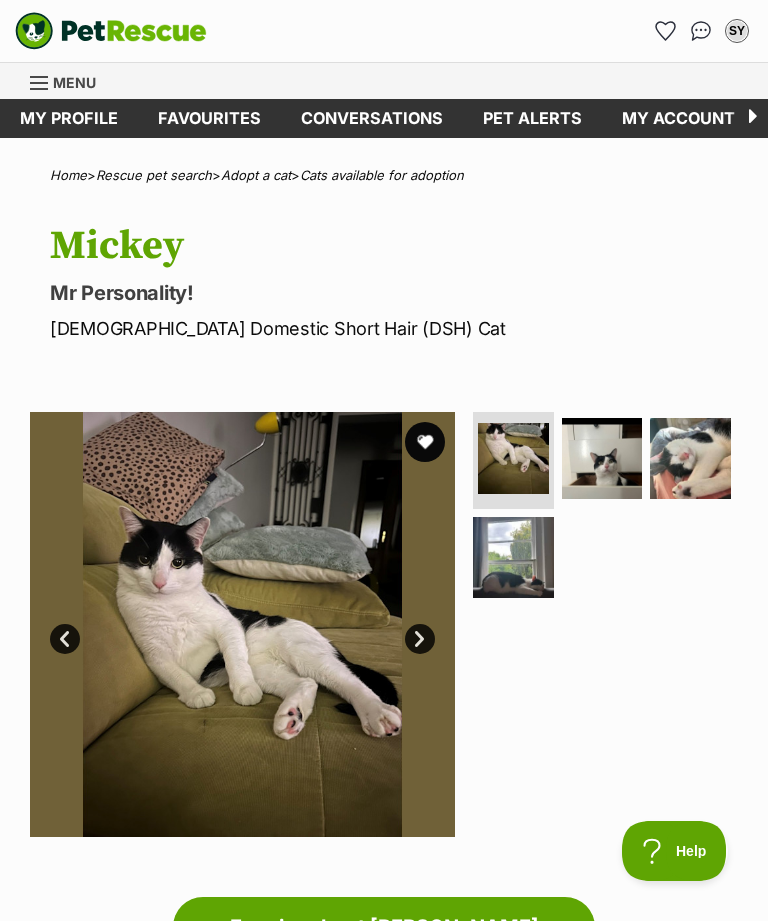 click on "Favourites" at bounding box center (209, 118) 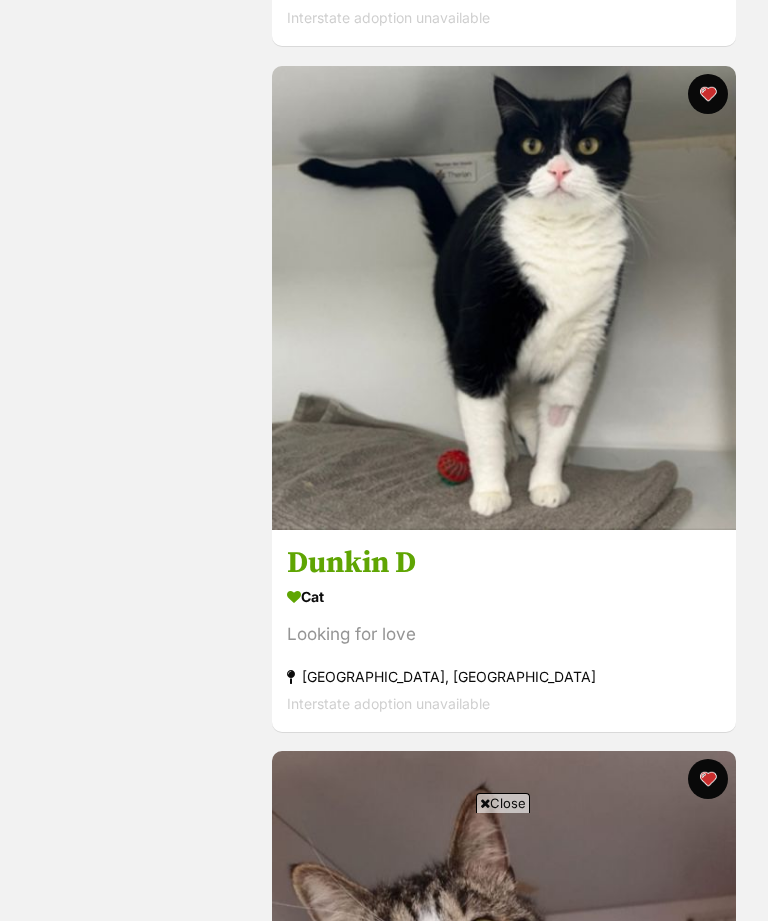 scroll, scrollTop: 4402, scrollLeft: 0, axis: vertical 